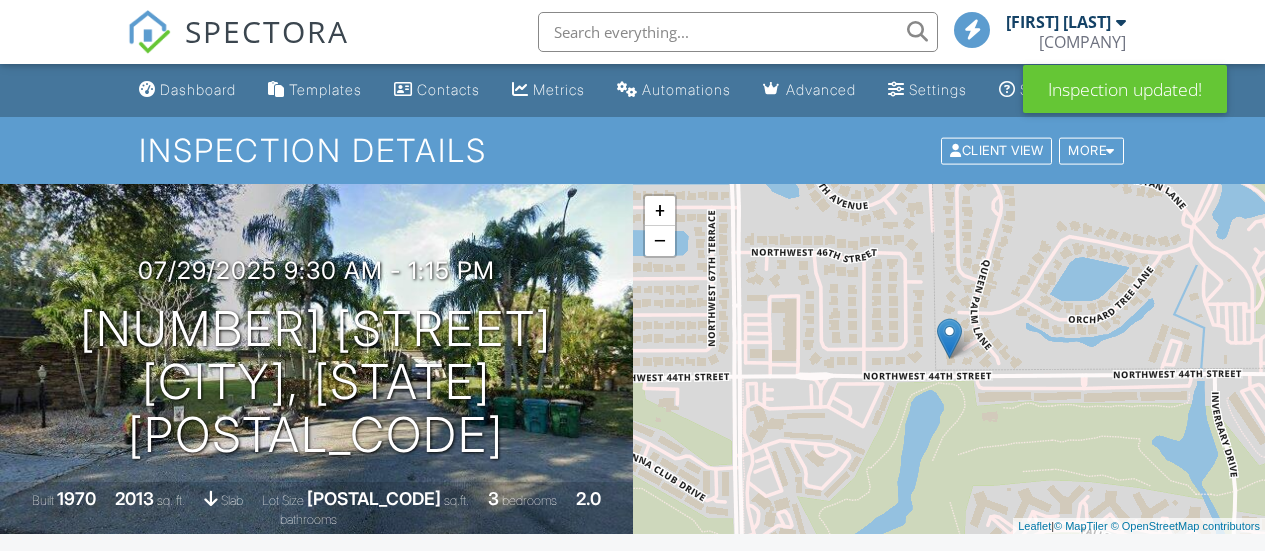 scroll, scrollTop: 0, scrollLeft: 0, axis: both 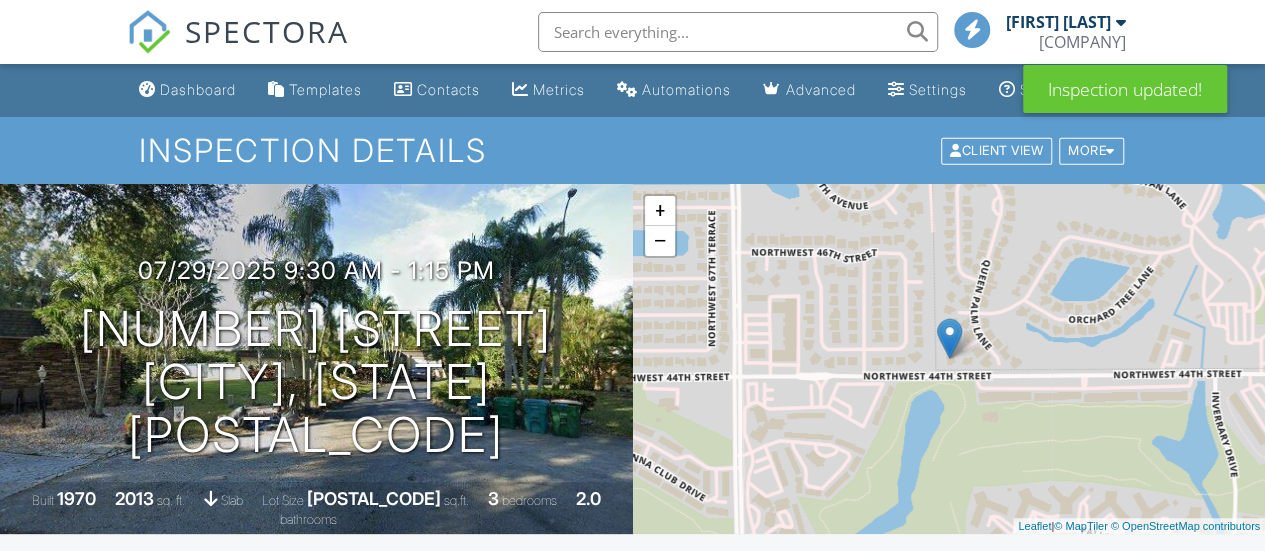 click on "Templates" at bounding box center (325, 89) 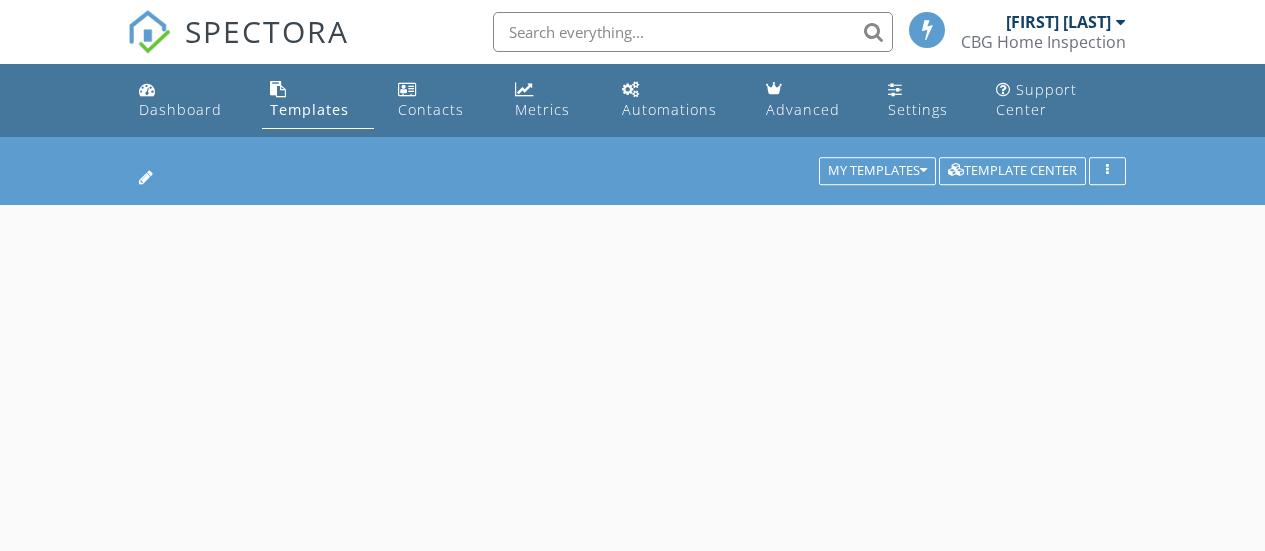 scroll, scrollTop: 0, scrollLeft: 0, axis: both 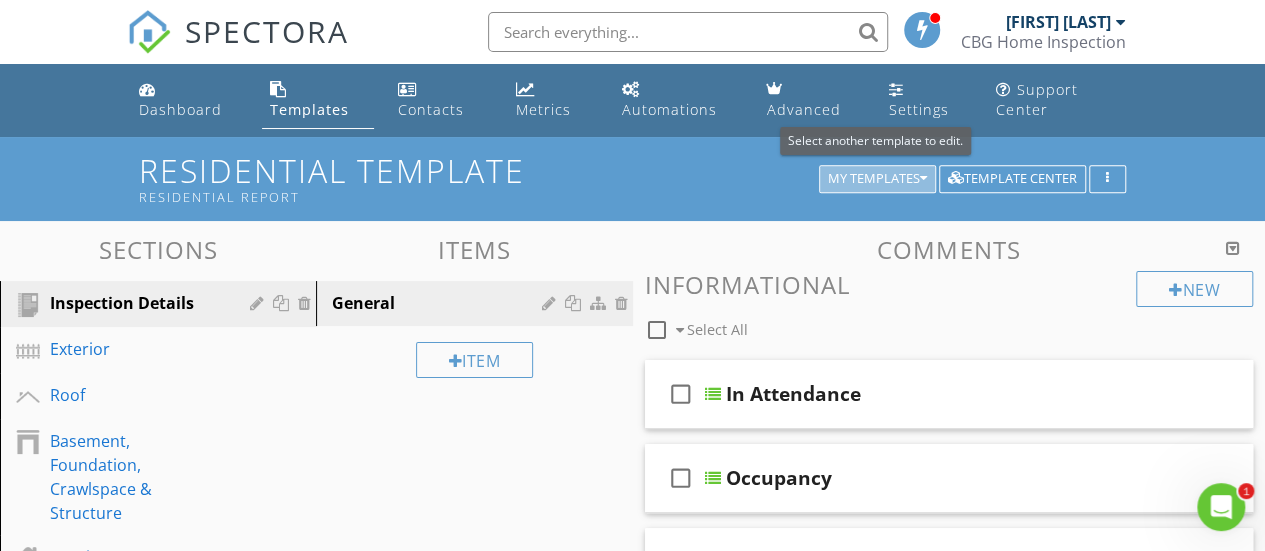 click on "My Templates" at bounding box center [877, 179] 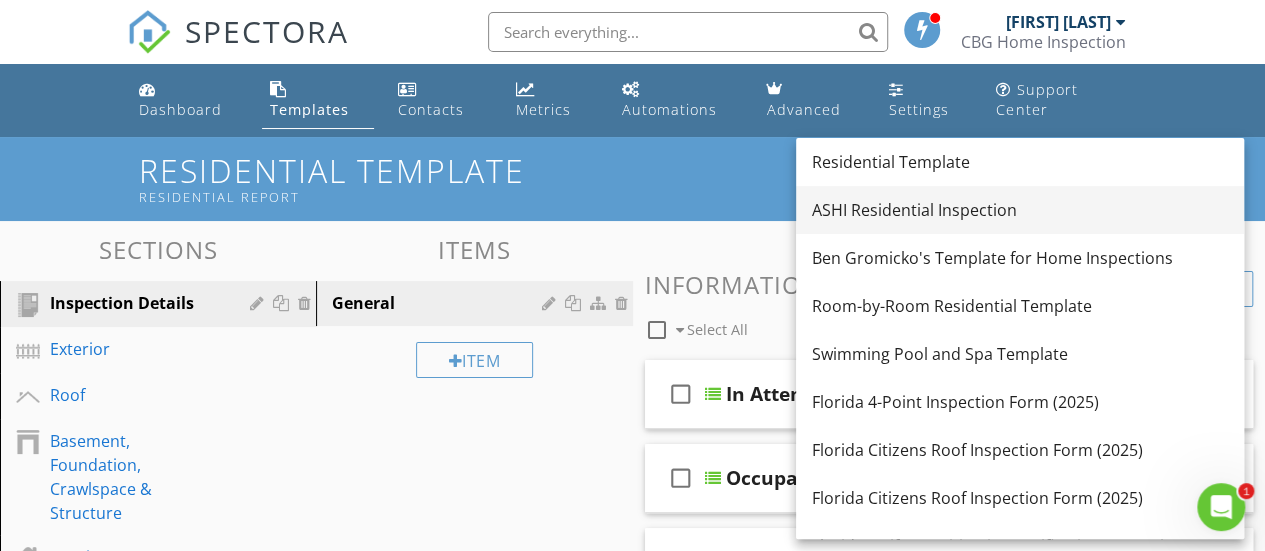 click on "ASHI Residential Inspection" at bounding box center (1020, 210) 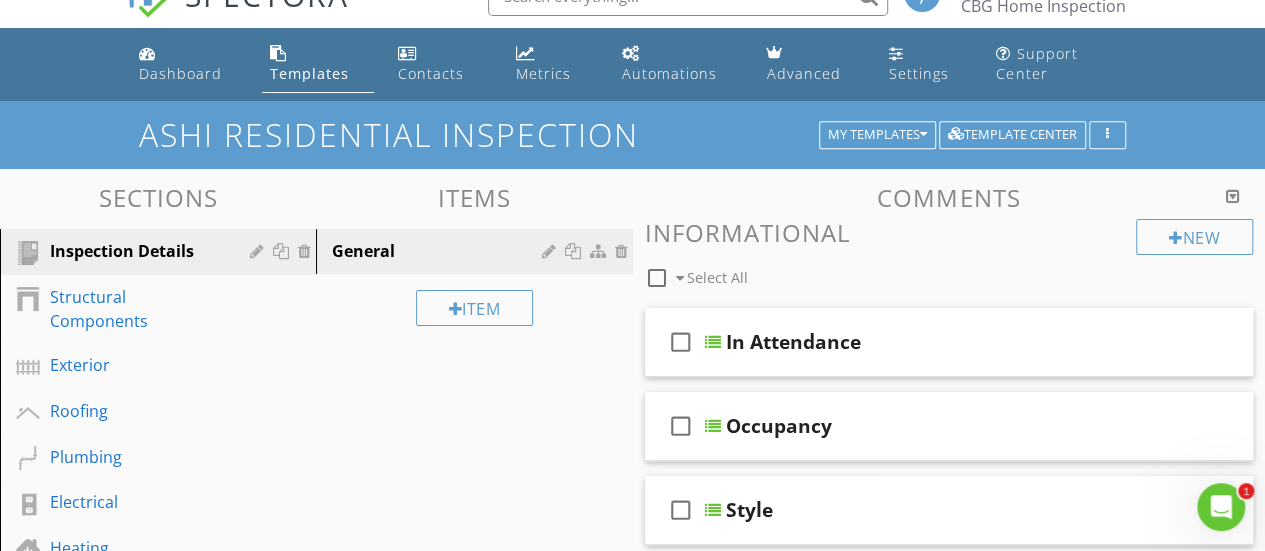 scroll, scrollTop: 0, scrollLeft: 0, axis: both 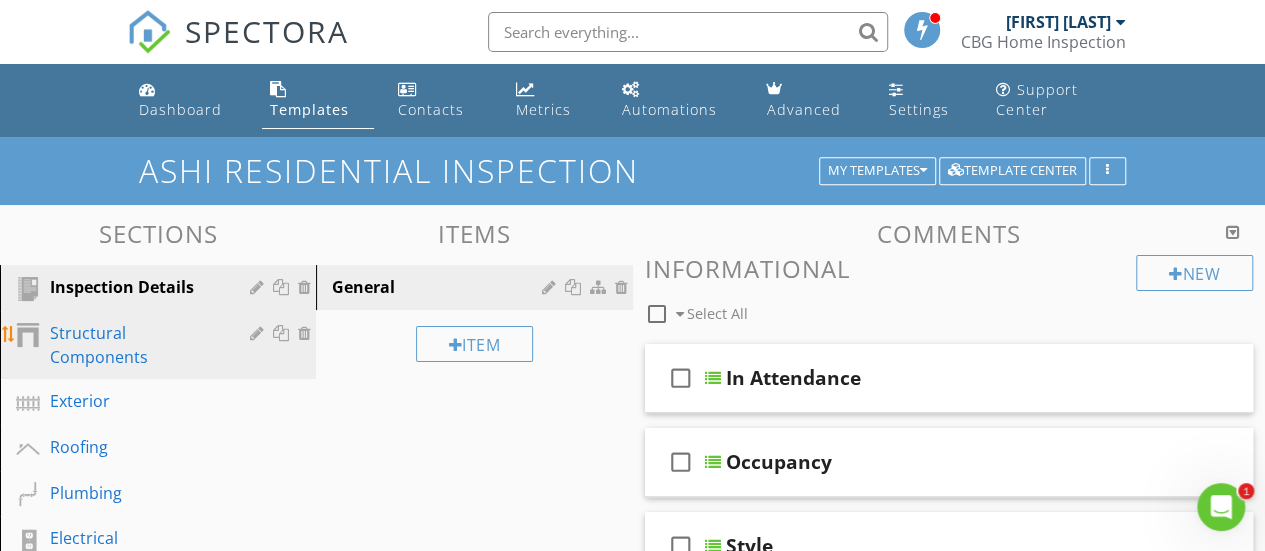 click on "Structural Components" at bounding box center [135, 345] 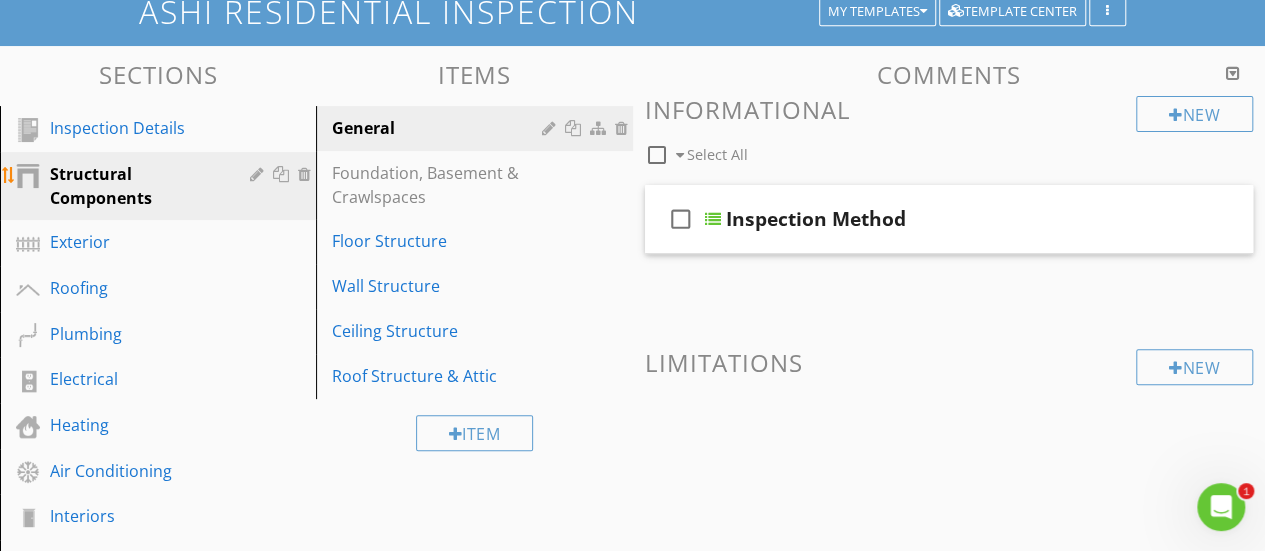 scroll, scrollTop: 200, scrollLeft: 0, axis: vertical 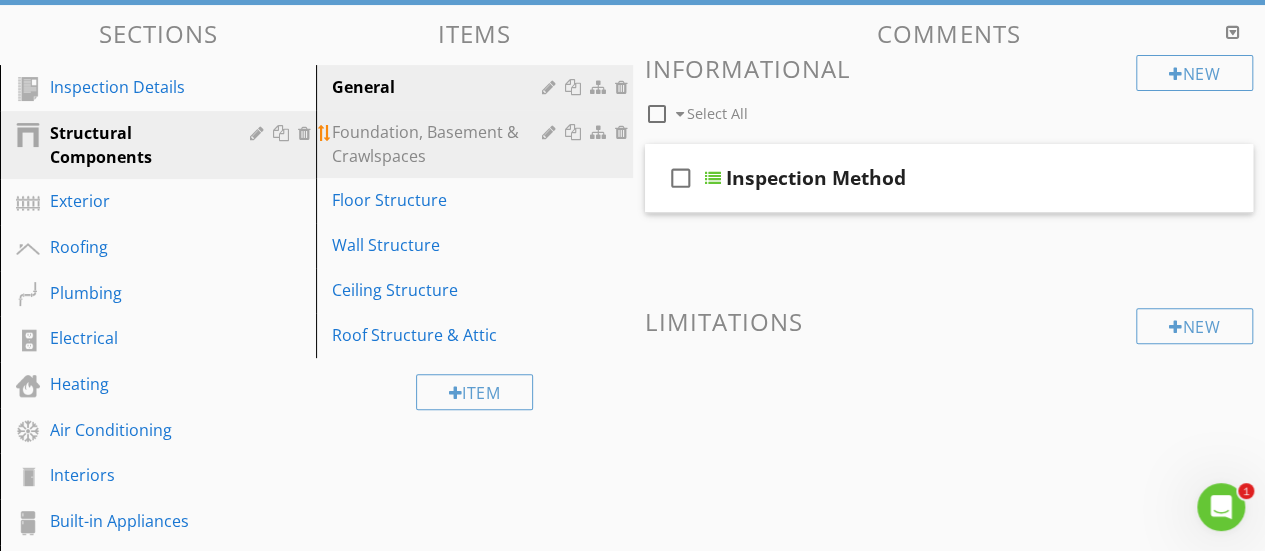 click on "Foundation, Basement & Crawlspaces" at bounding box center (439, 144) 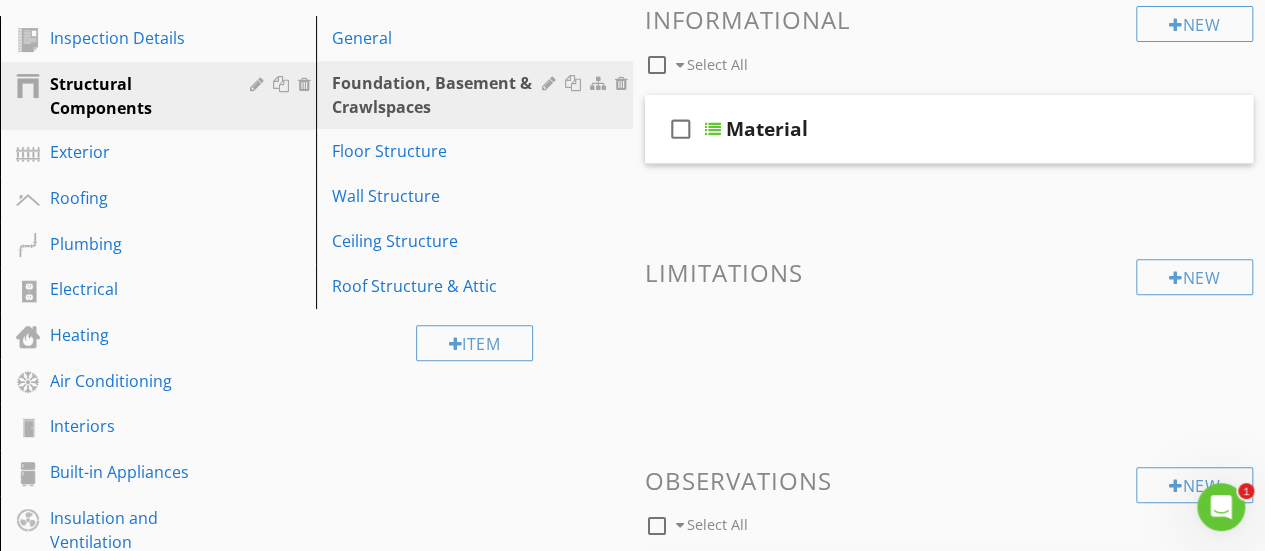 scroll, scrollTop: 300, scrollLeft: 0, axis: vertical 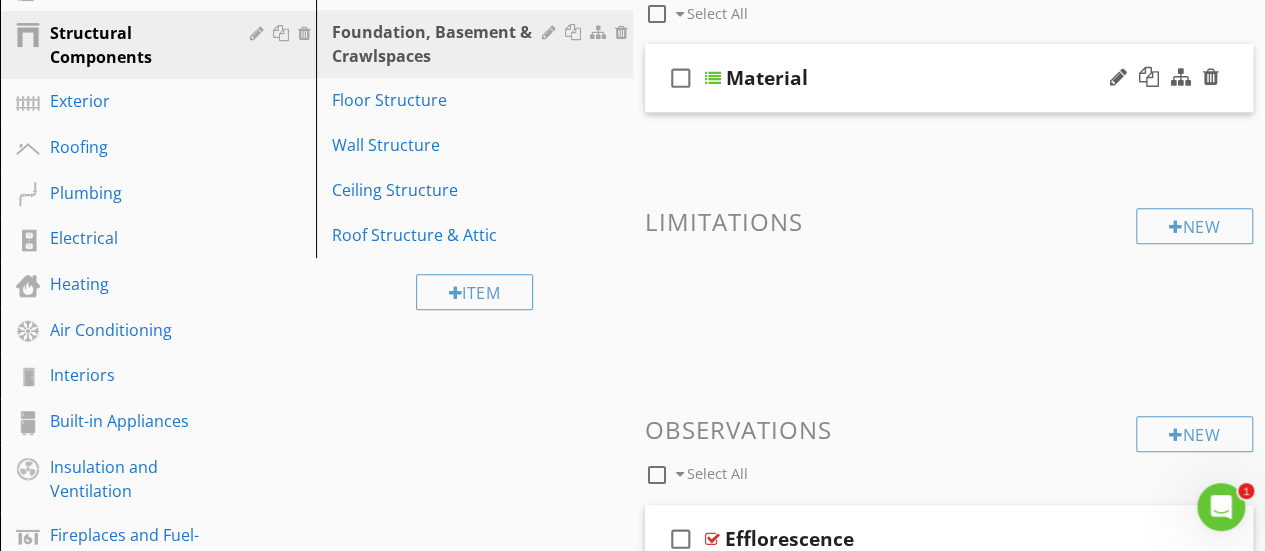 click at bounding box center [713, 78] 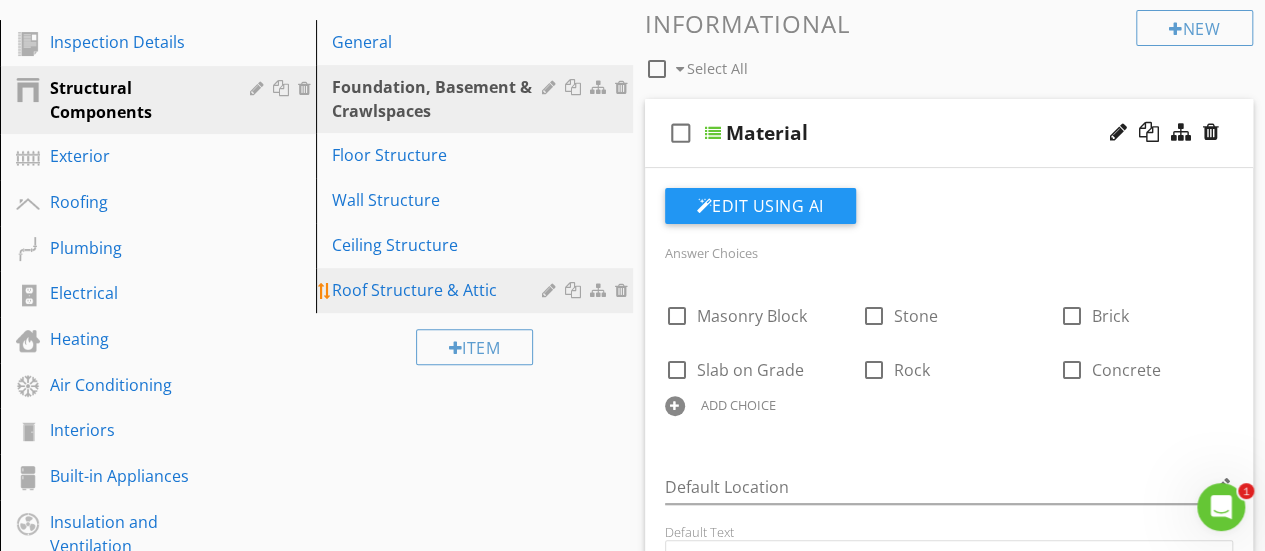 scroll, scrollTop: 200, scrollLeft: 0, axis: vertical 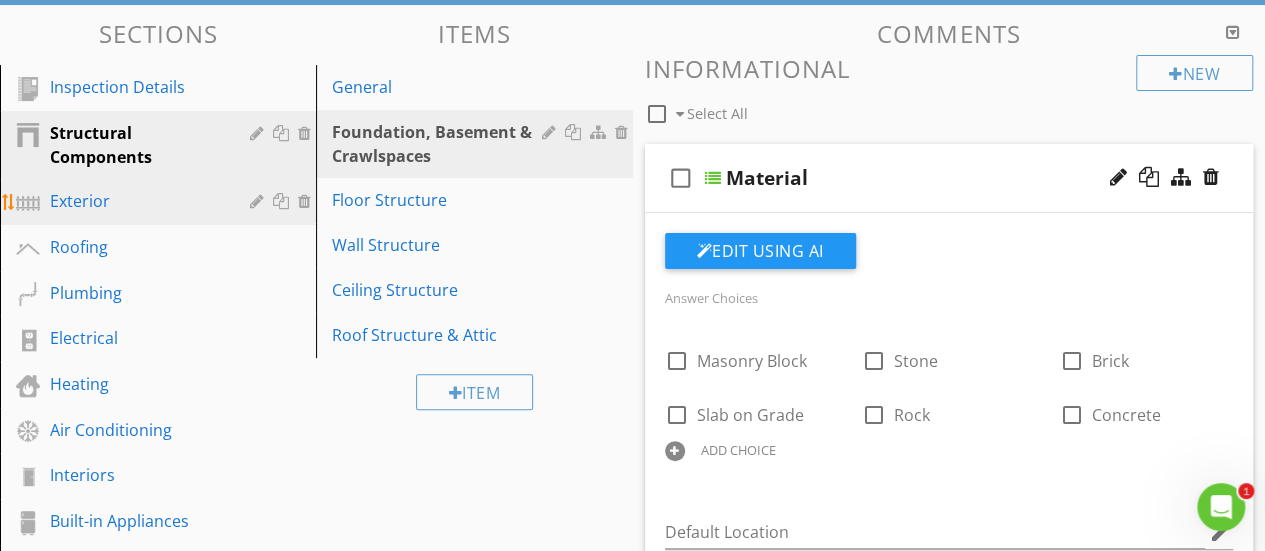 click on "Exterior" at bounding box center (135, 201) 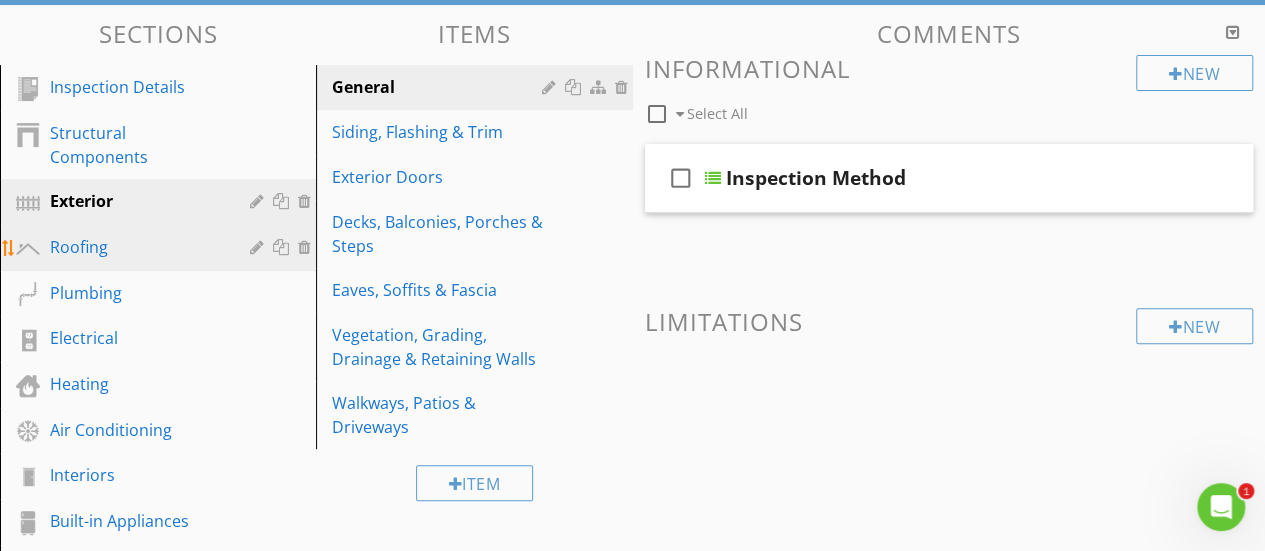 click on "Roofing" at bounding box center [161, 248] 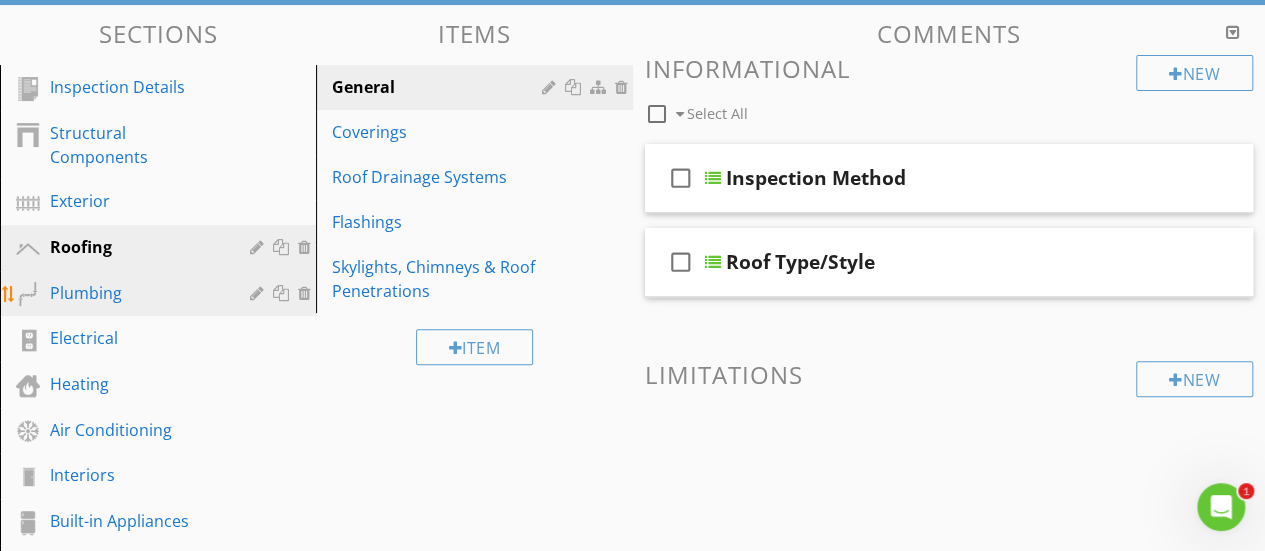 click on "Plumbing" at bounding box center [135, 293] 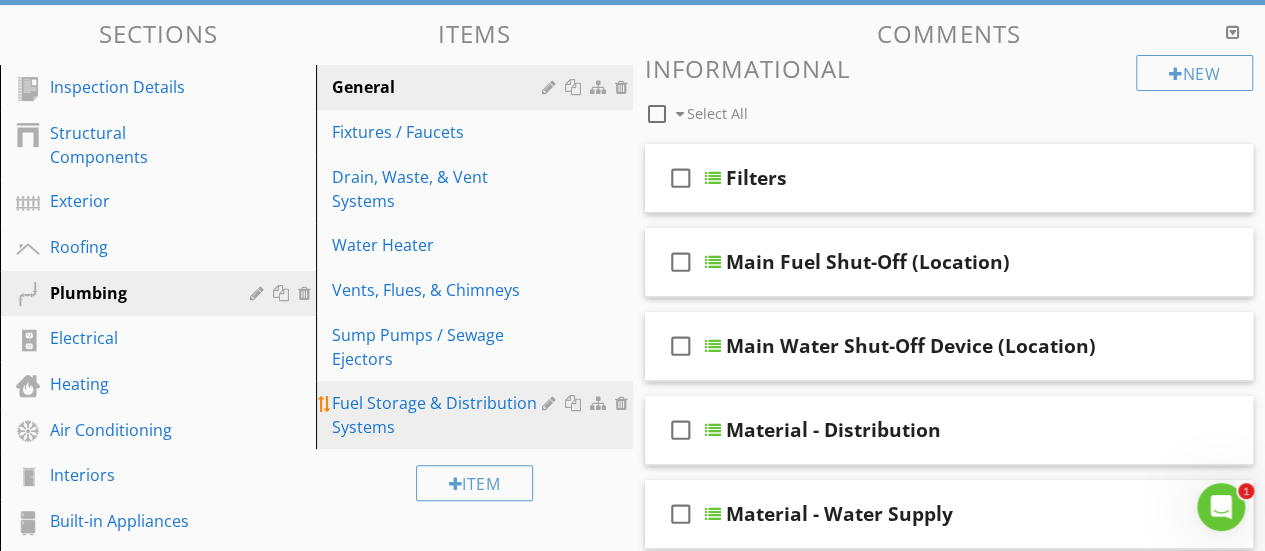 click on "Fuel Storage & Distribution Systems" at bounding box center (439, 415) 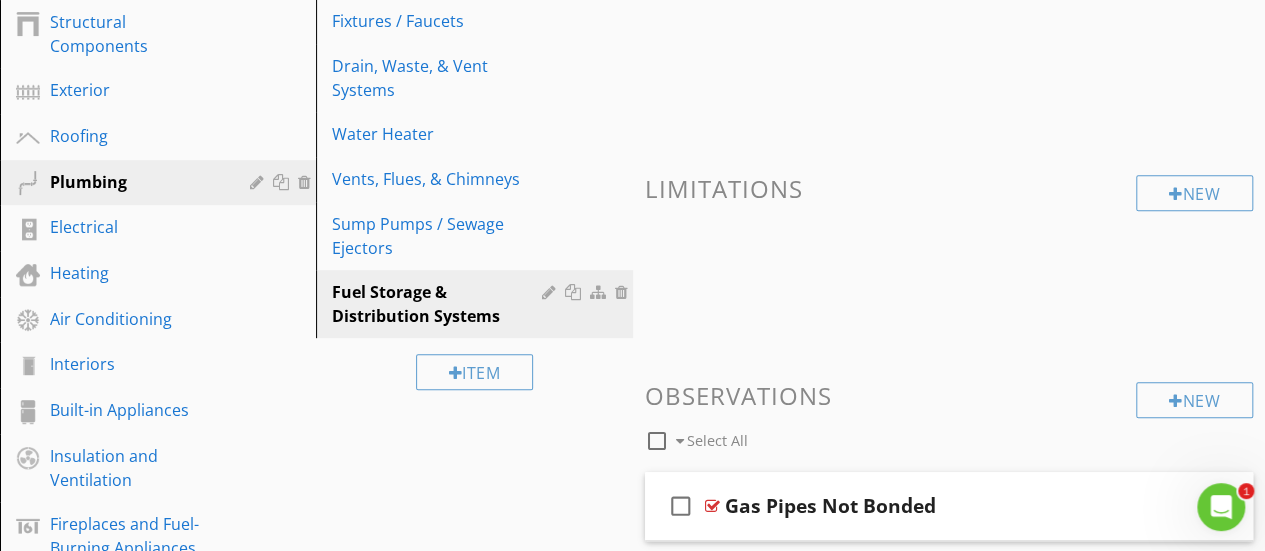 scroll, scrollTop: 294, scrollLeft: 0, axis: vertical 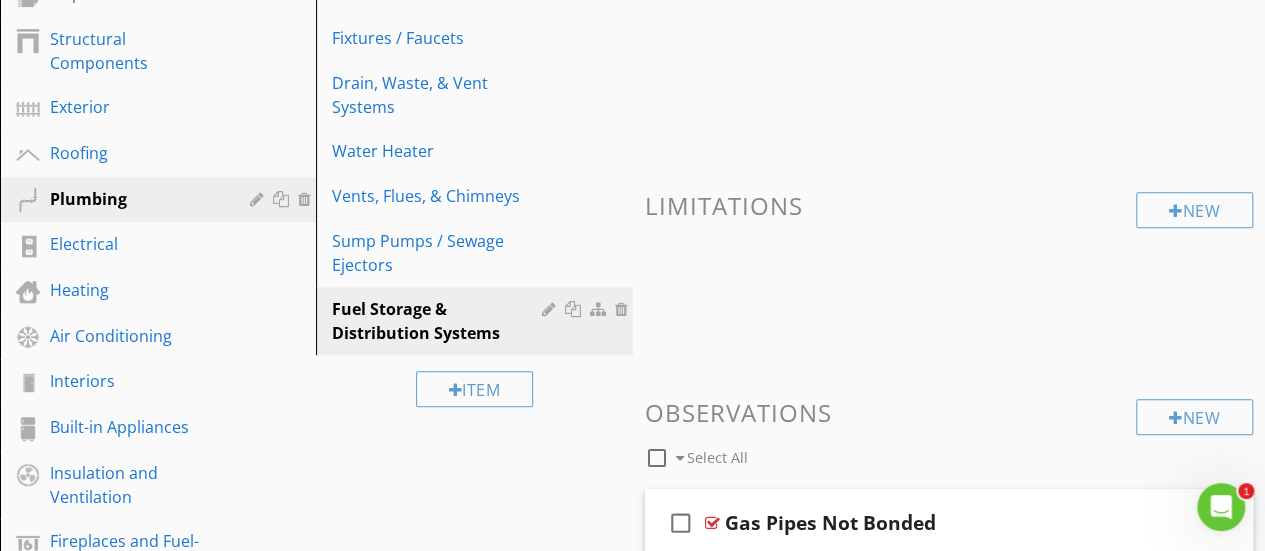 click on "Sections
Inspection Details           Structural Components           Exterior           Roofing           Plumbing           Electrical           Heating           Air Conditioning           Interiors           Built-in Appliances           Insulation and Ventilation           Fireplaces and Fuel-Burning Appliances
Section
Attachments
Attachment
Items
General           Fixtures / Faucets           Drain, Waste, & Vent Systems           Water Heater           Vents, Flues, & Chimneys           Sump Pumps / Sewage Ejectors           Fuel Storage & Distribution Systems
Item
Comments
New
Informational
New
Limitations
New
Observations   check_box_outline_blank     Select All     check_box_outline_blank" at bounding box center [632, 372] 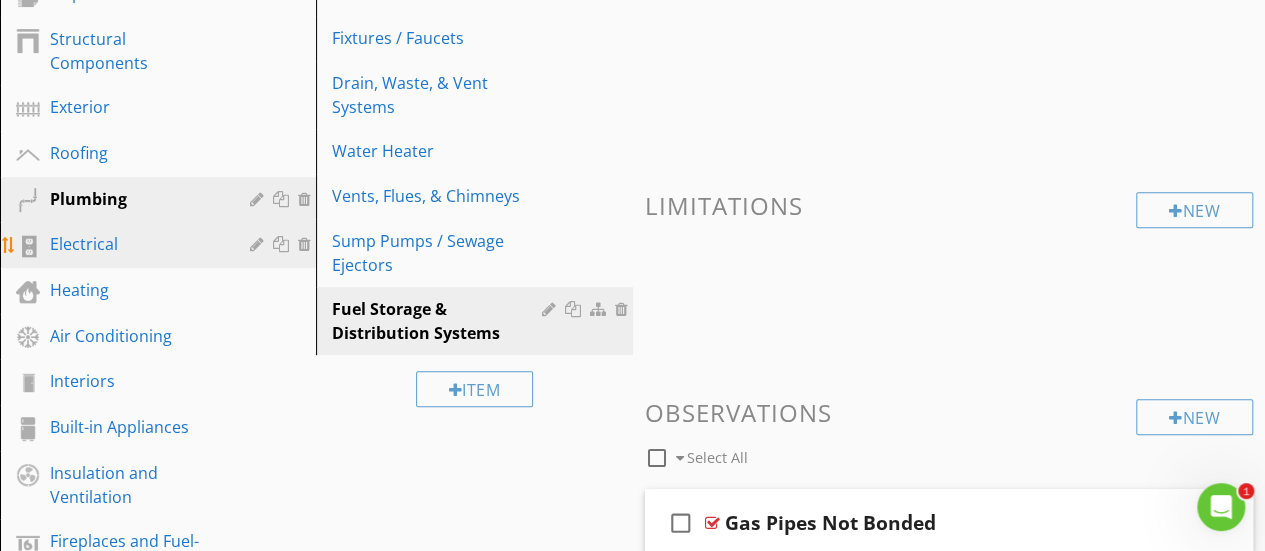 click on "Electrical" at bounding box center (135, 244) 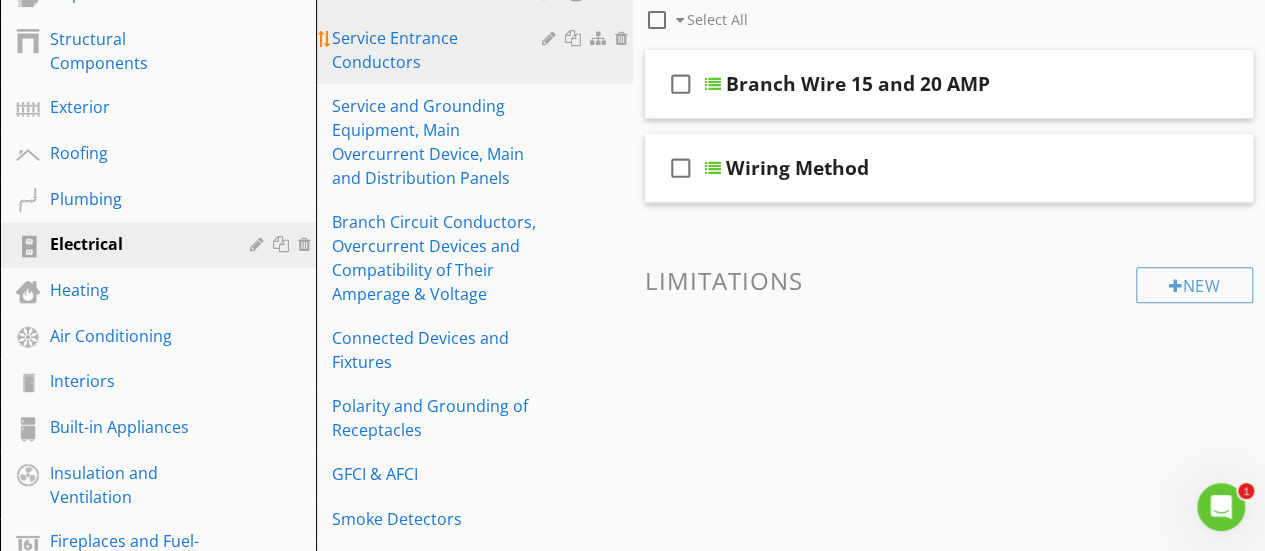 click on "Service Entrance Conductors" at bounding box center (439, 50) 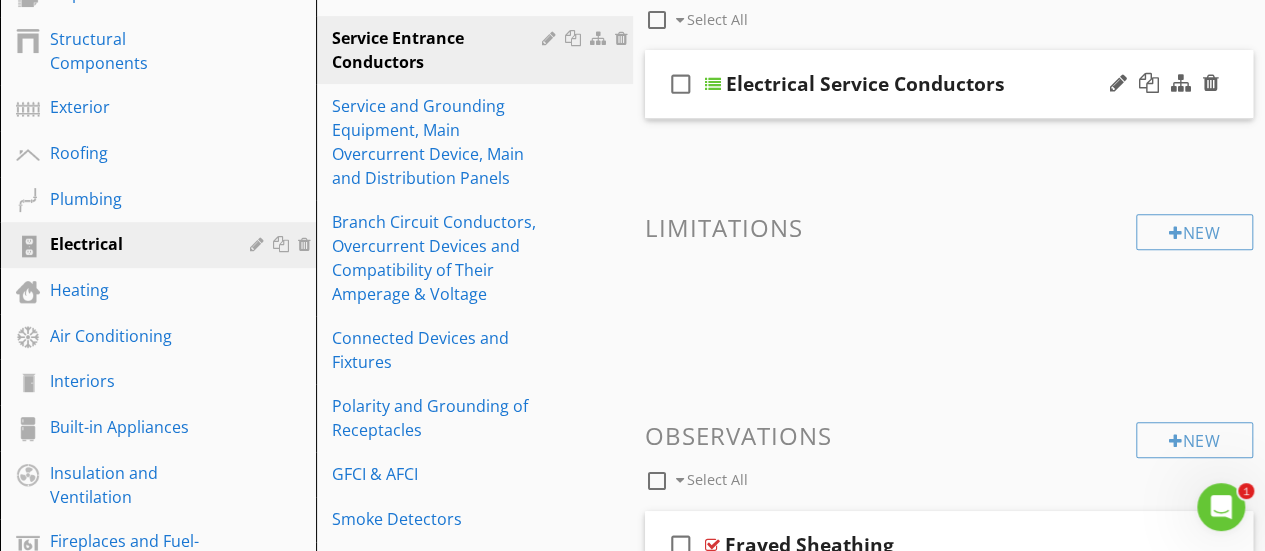 click at bounding box center (713, 84) 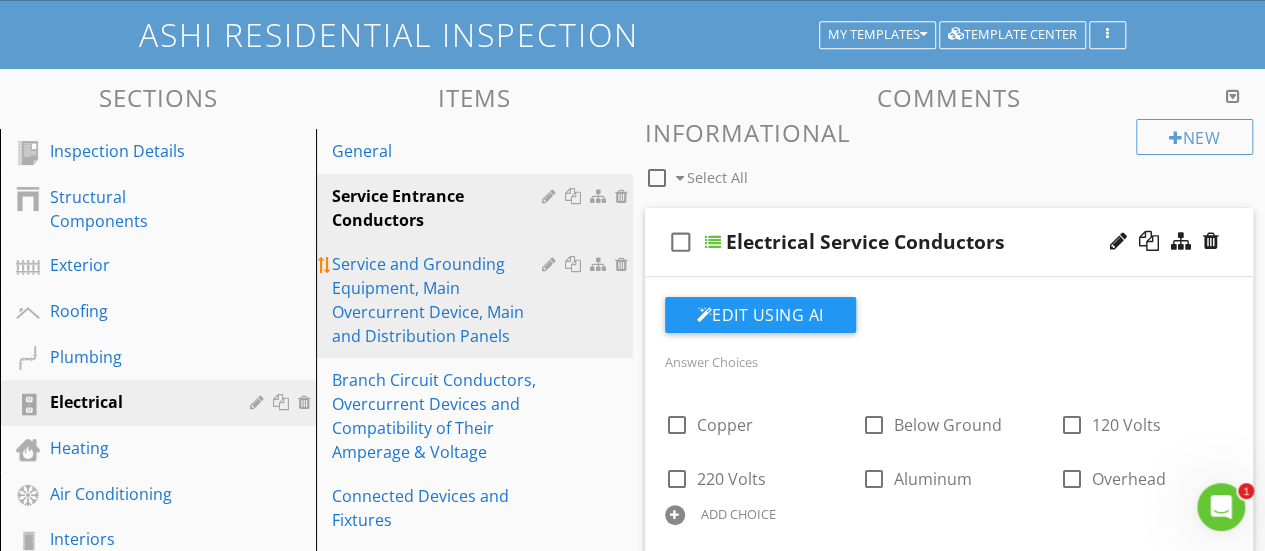 scroll, scrollTop: 200, scrollLeft: 0, axis: vertical 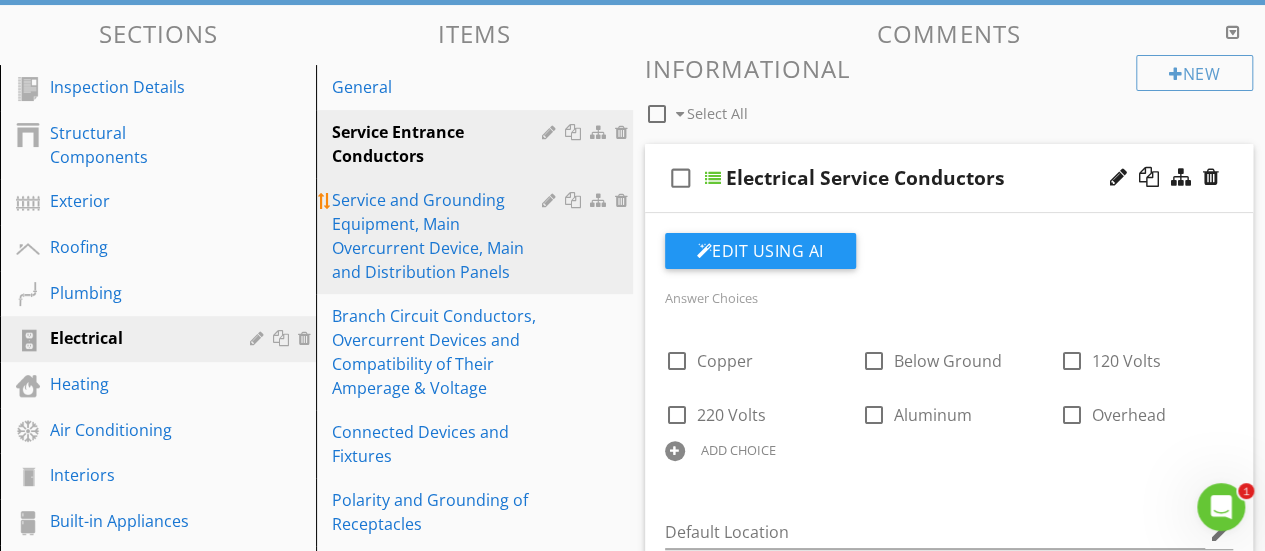 click on "Service and Grounding Equipment, Main Overcurrent Device, Main and Distribution Panels" at bounding box center (439, 236) 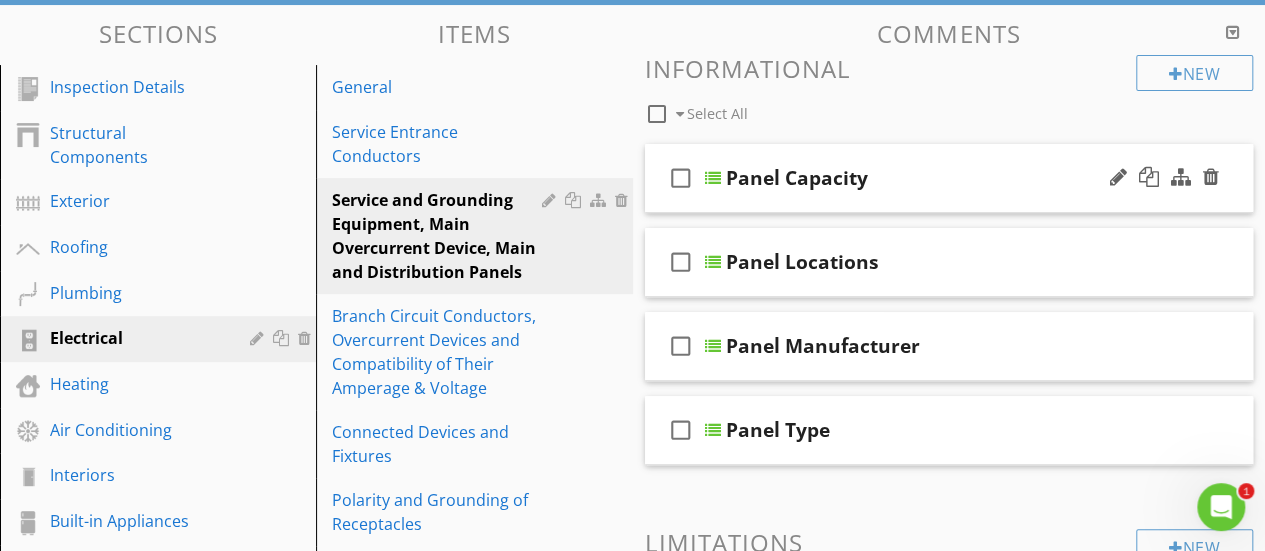 click at bounding box center (713, 178) 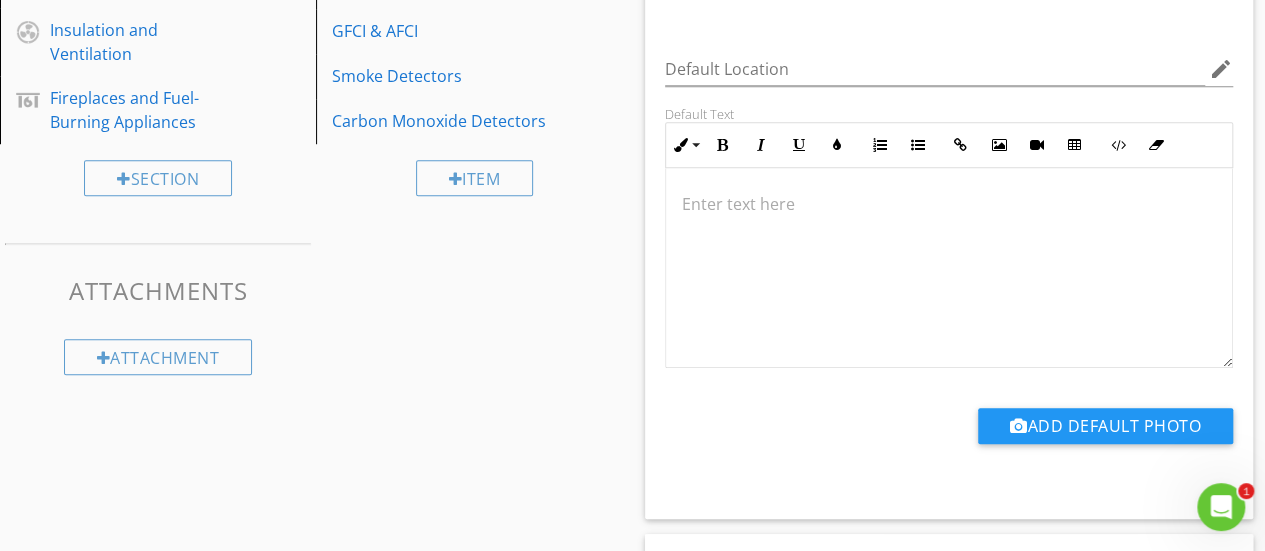 scroll, scrollTop: 800, scrollLeft: 0, axis: vertical 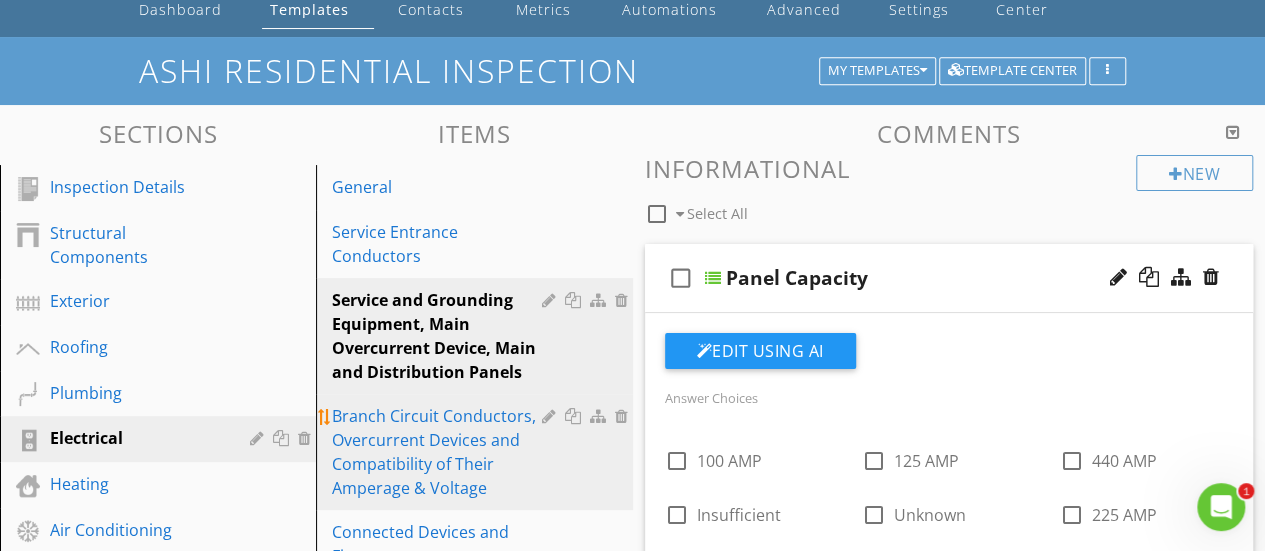 click on "Branch Circuit Conductors, Overcurrent Devices and Compatibility of Their Amperage & Voltage" at bounding box center (439, 452) 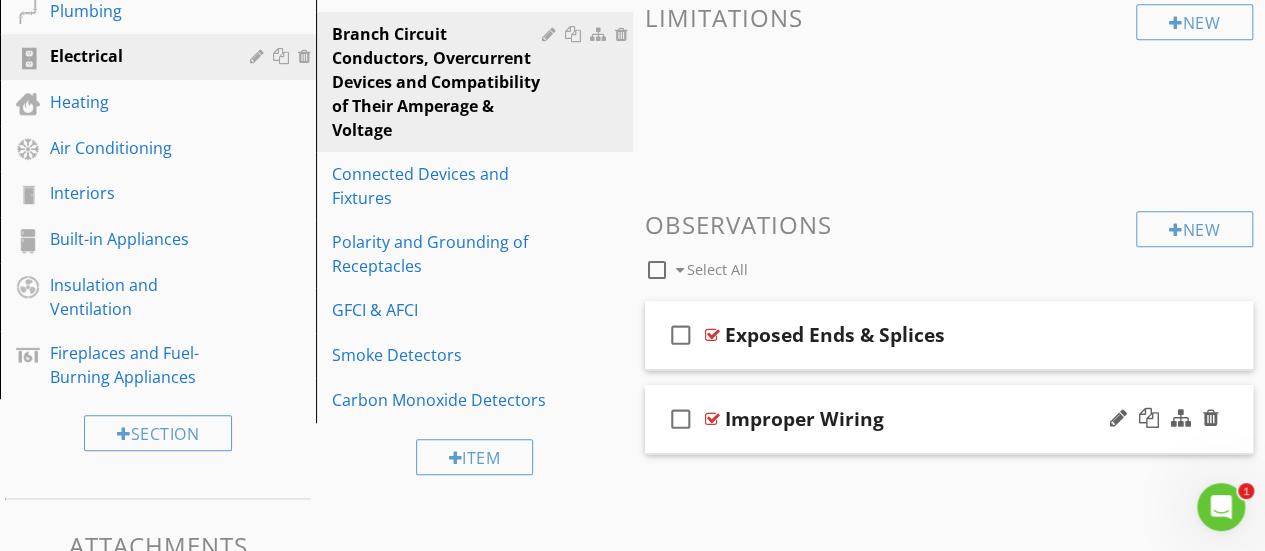 scroll, scrollTop: 494, scrollLeft: 0, axis: vertical 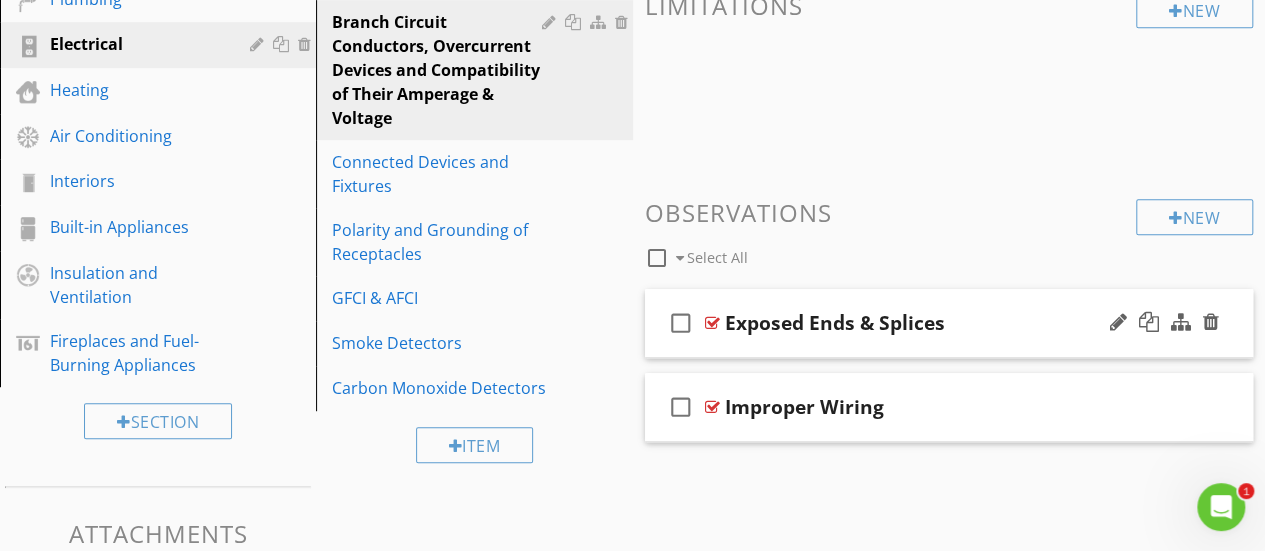 click on "check_box_outline_blank" at bounding box center [681, 323] 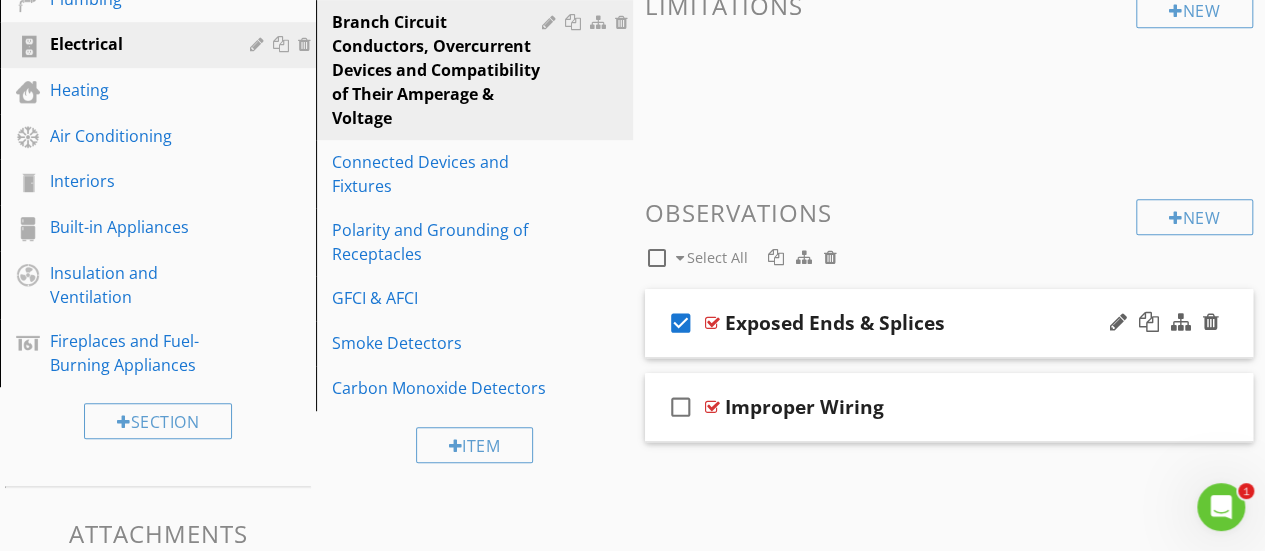 click on "Exposed Ends & Splices" at bounding box center (835, 323) 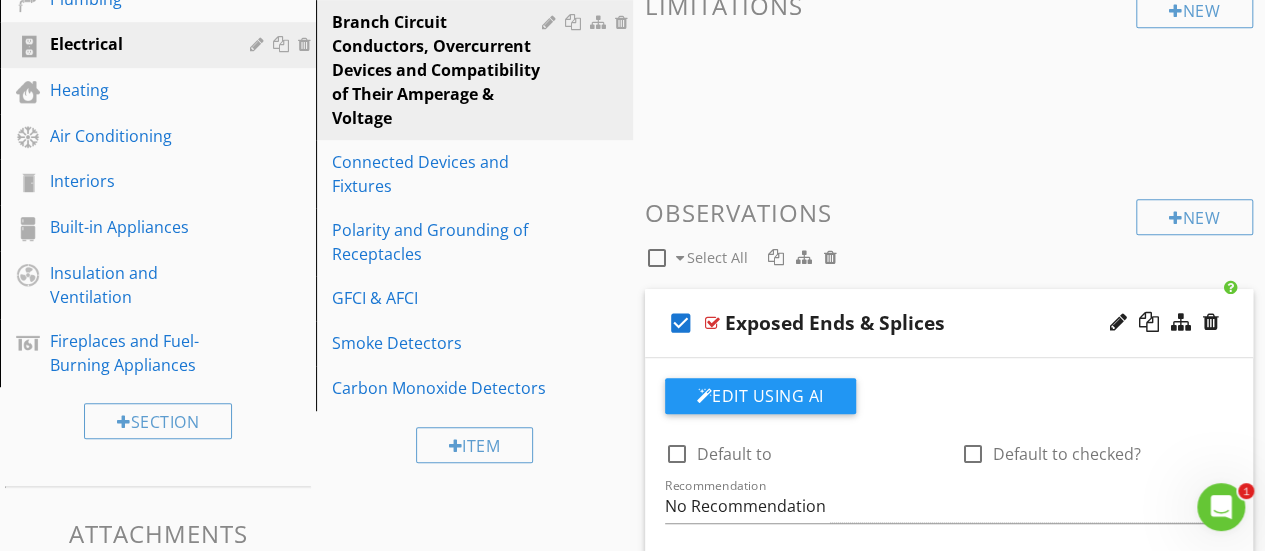 click at bounding box center [712, 323] 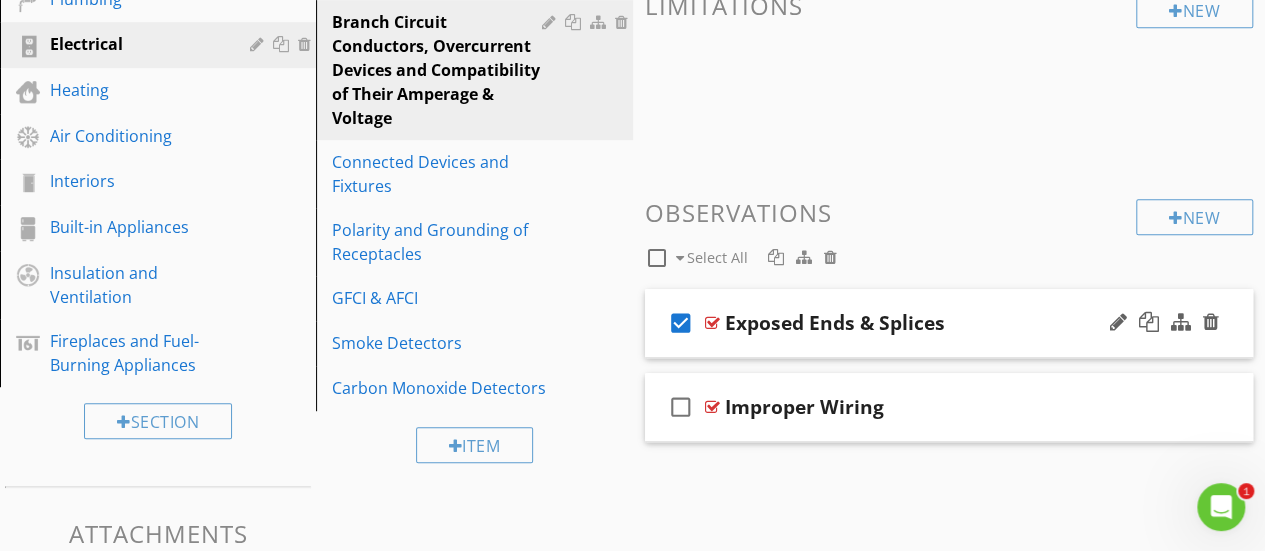 click at bounding box center (712, 323) 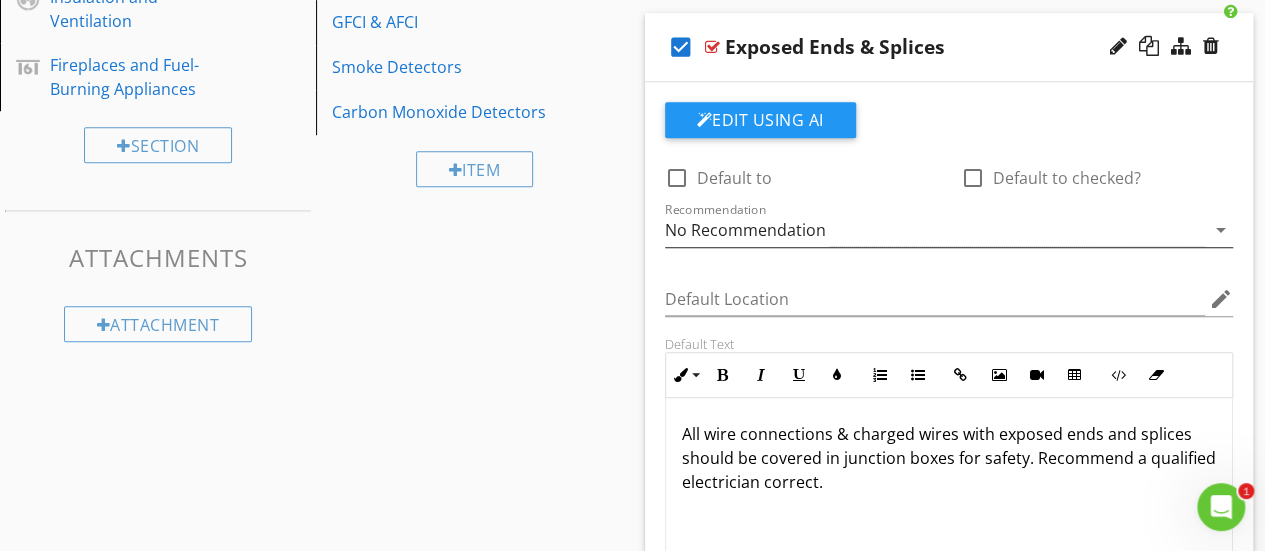 scroll, scrollTop: 794, scrollLeft: 0, axis: vertical 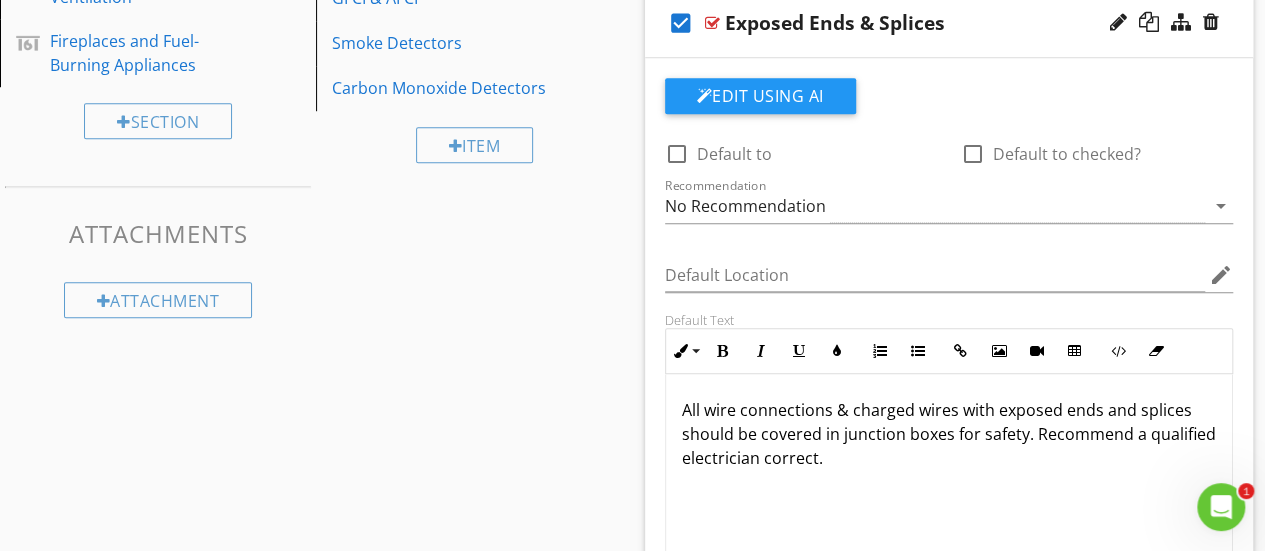 click on "Sections
Inspection Details           Structural Components           Exterior           Roofing           Plumbing           Electrical           Heating           Air Conditioning           Interiors           Built-in Appliances           Insulation and Ventilation           Fireplaces and Fuel-Burning Appliances
Section
Attachments
Attachment
Items
General           Service Entrance Conductors           Service and Grounding Equipment, Main Overcurrent Device, Main and Distribution Panels           Branch Circuit Conductors, Overcurrent Devices and Compatibility of Their Amperage & Voltage           Connected Devices and Fixtures           Polarity and Grounding of Receptacles           GFCI & AFCI           Smoke Detectors           Carbon Monoxide Detectors
Item
Comments
New" at bounding box center (632, 186) 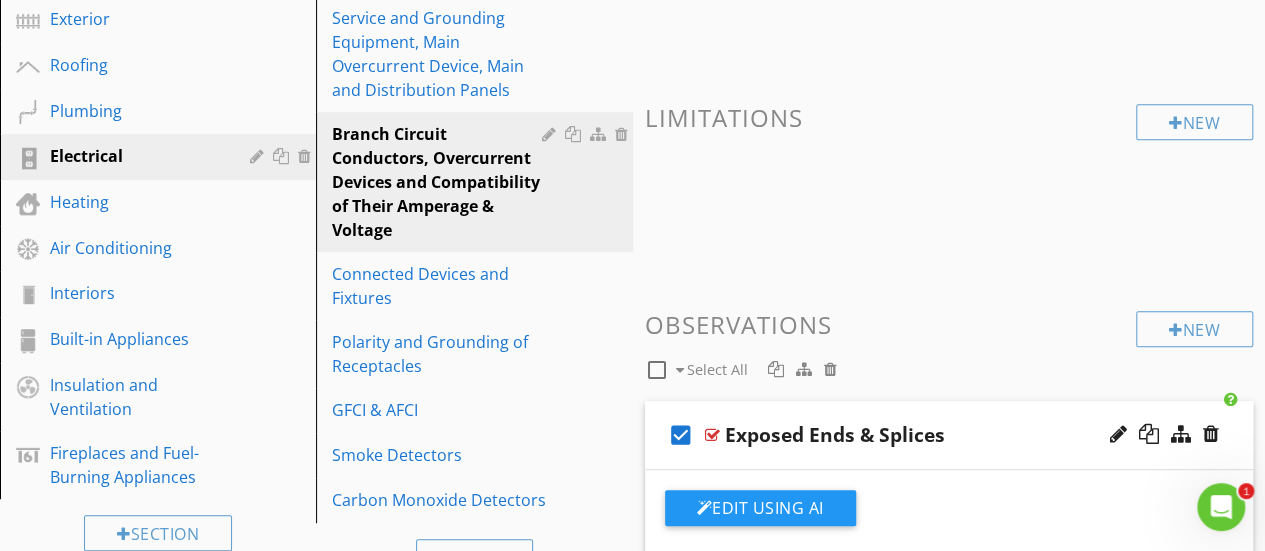 scroll, scrollTop: 494, scrollLeft: 0, axis: vertical 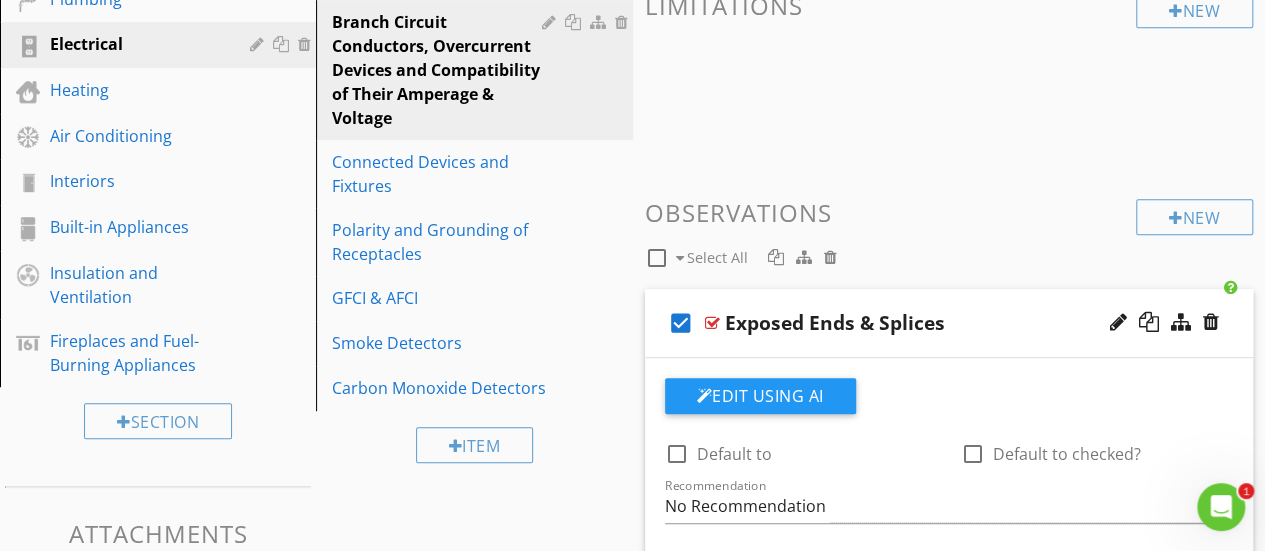 click on "check_box" at bounding box center [681, 323] 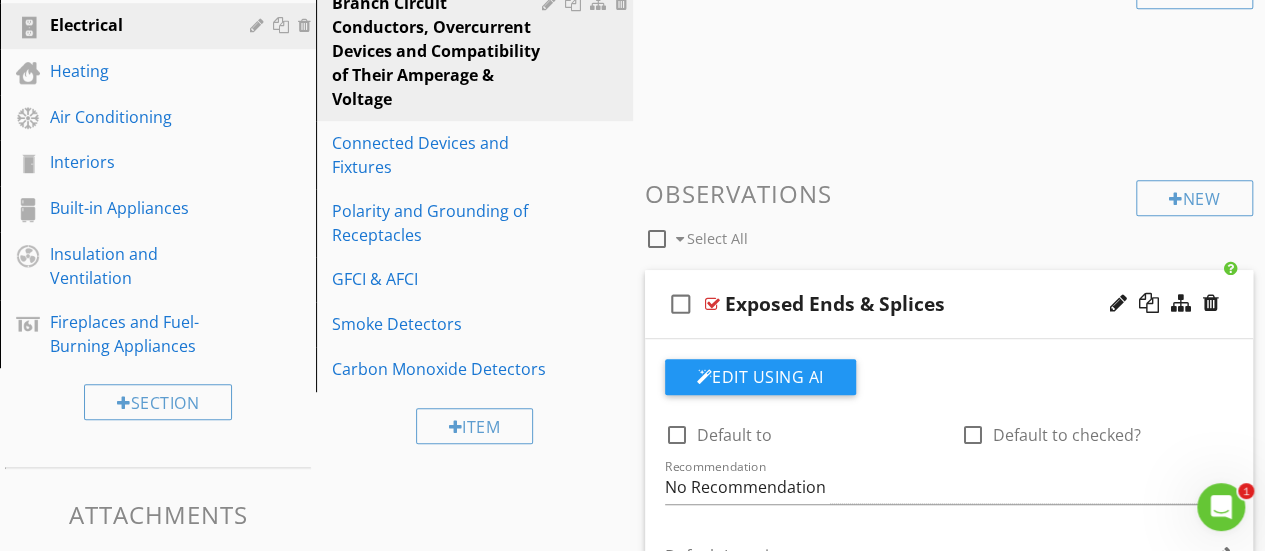 scroll, scrollTop: 494, scrollLeft: 0, axis: vertical 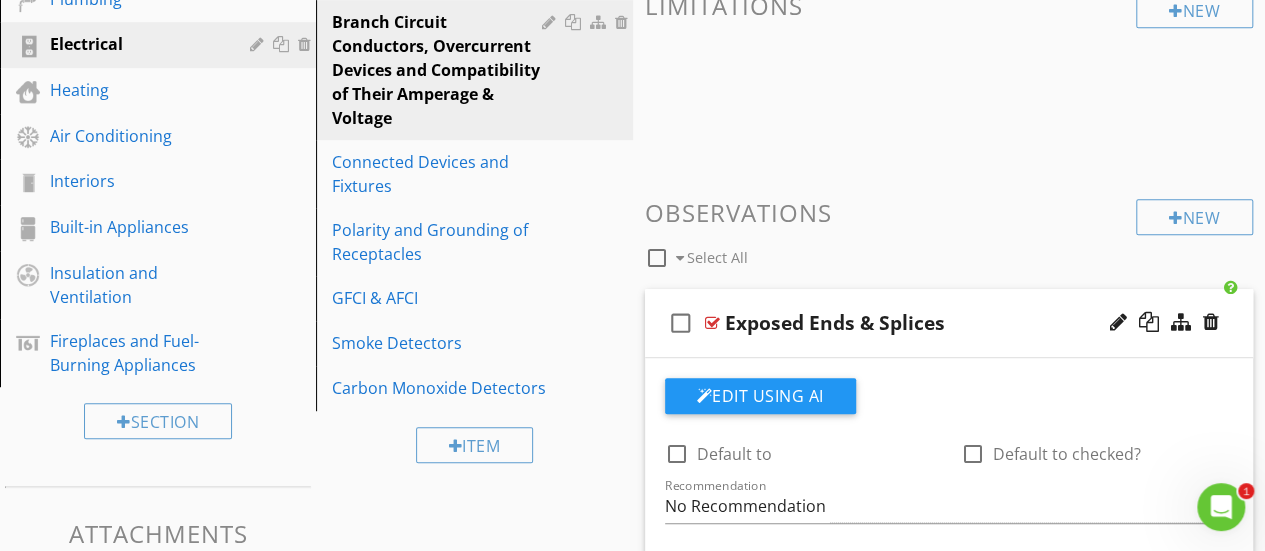 click on "Exposed Ends & Splices" at bounding box center (835, 323) 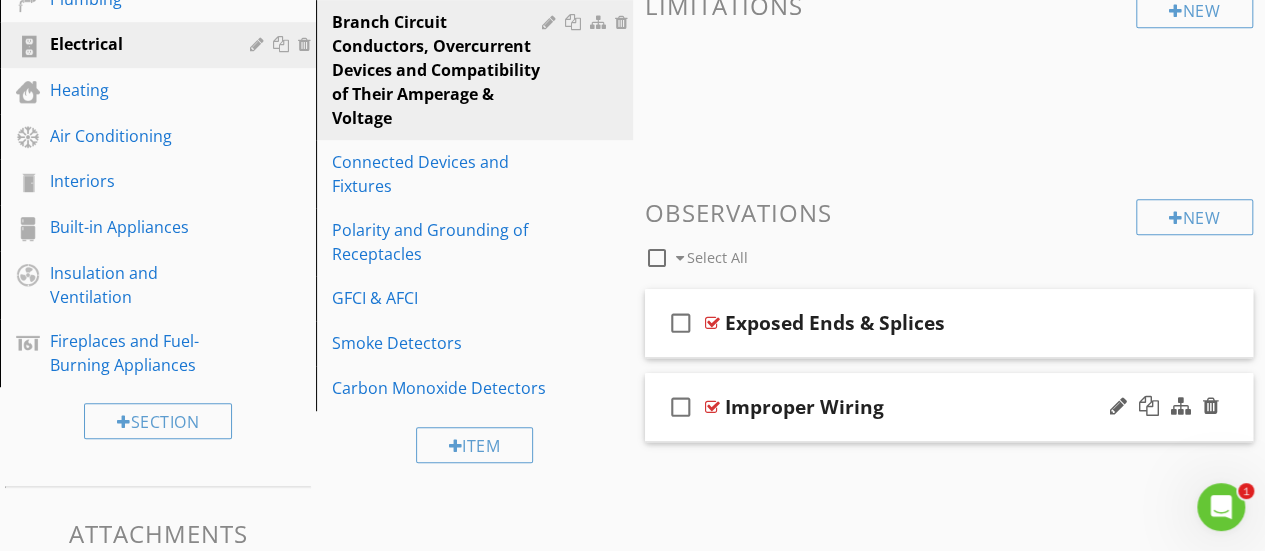 click on "Improper Wiring" at bounding box center (804, 407) 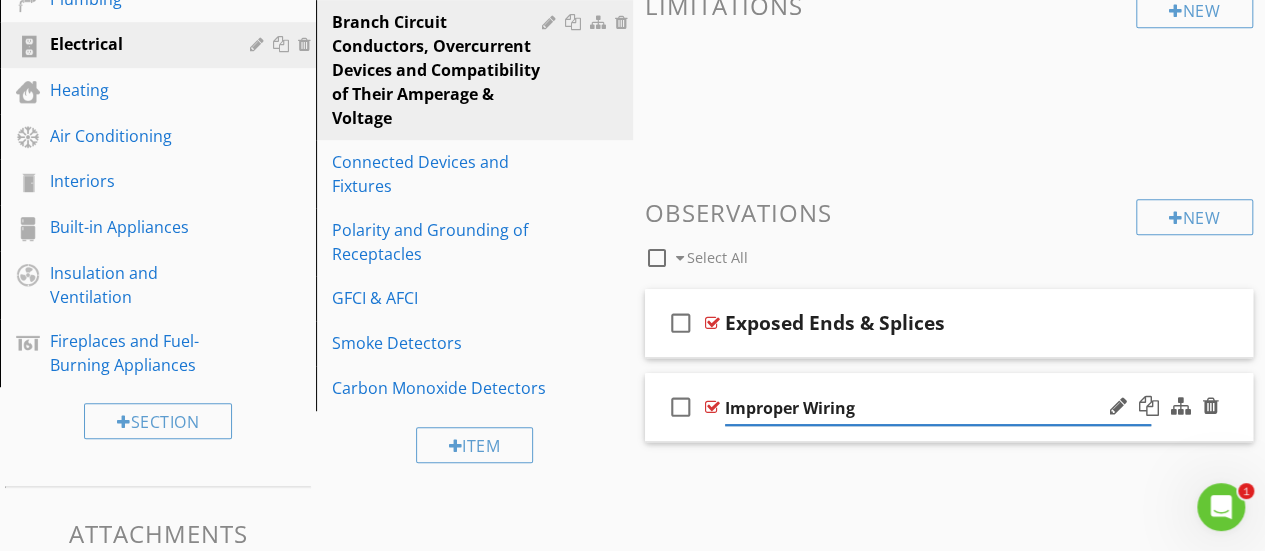 click at bounding box center [712, 407] 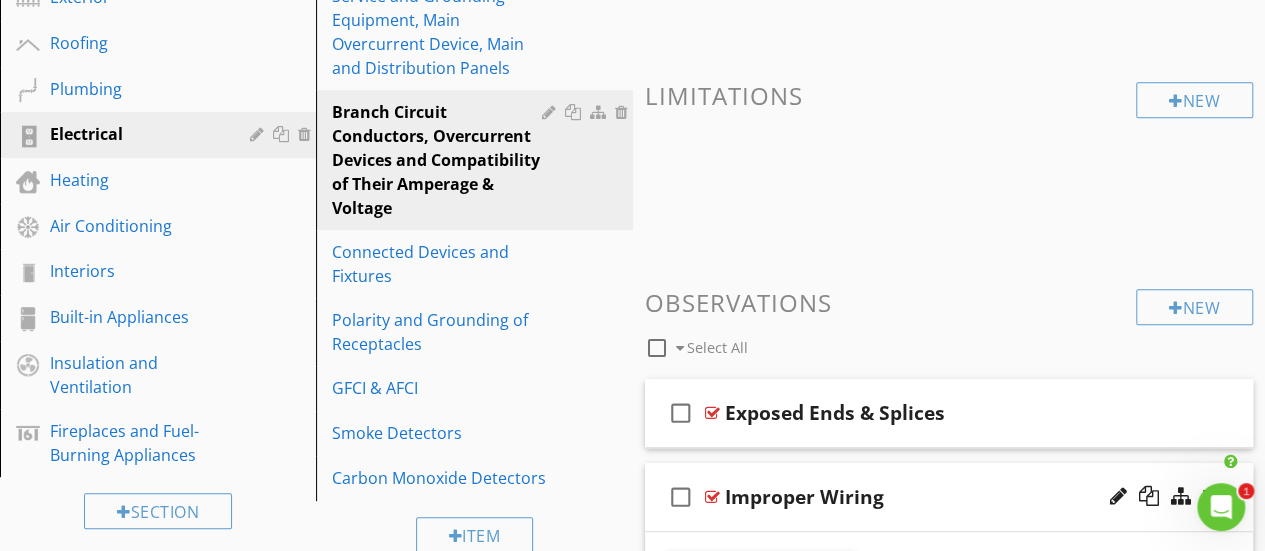 scroll, scrollTop: 394, scrollLeft: 0, axis: vertical 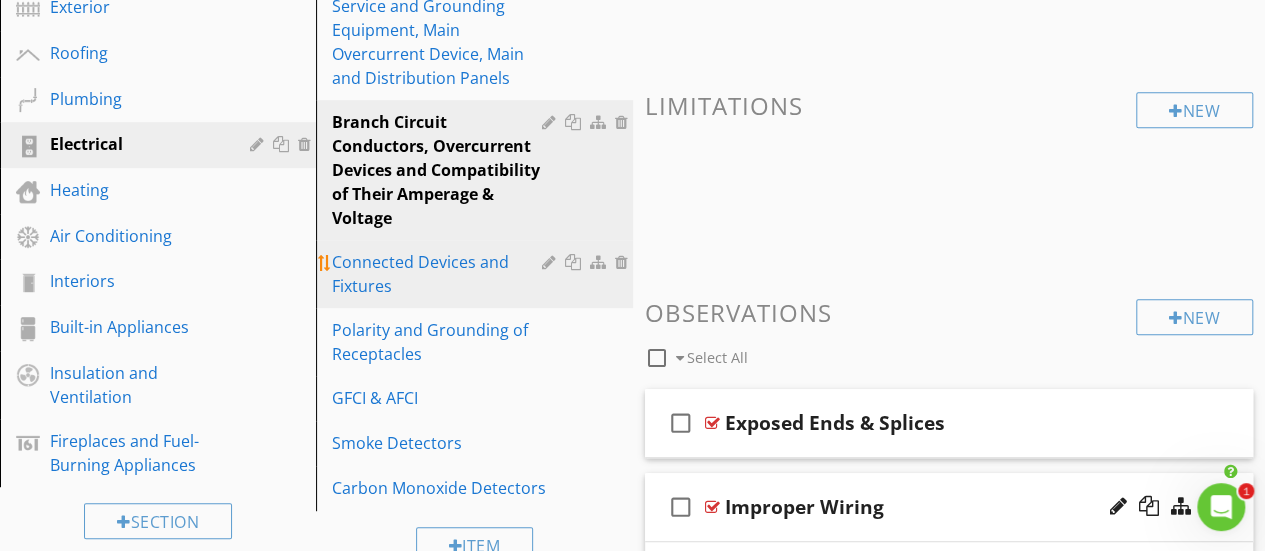 click on "Connected Devices and Fixtures" at bounding box center [439, 274] 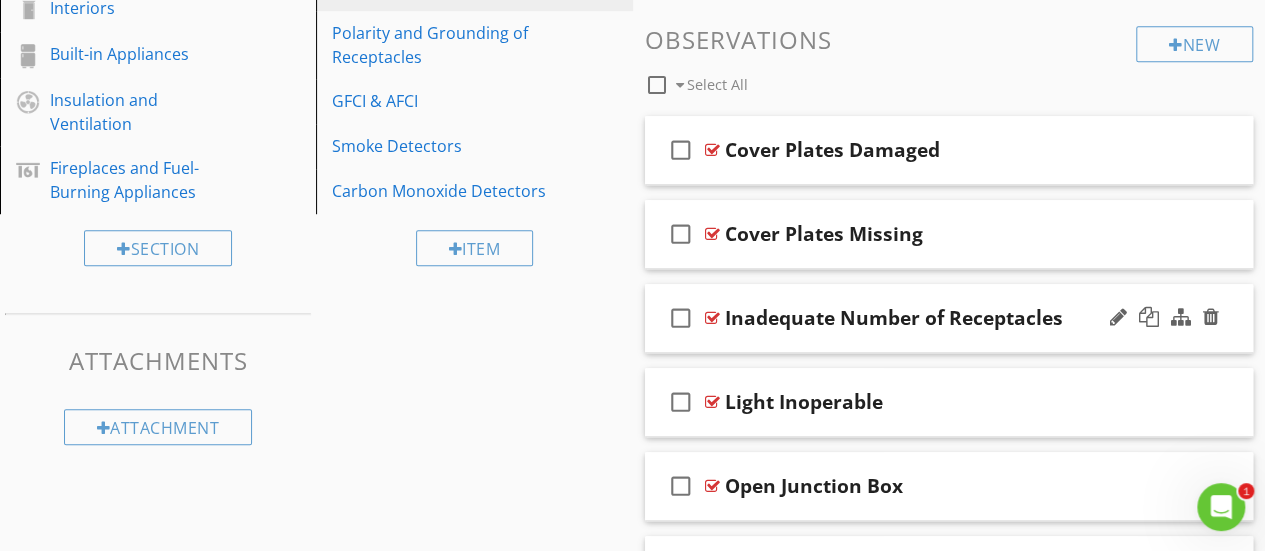 scroll, scrollTop: 700, scrollLeft: 0, axis: vertical 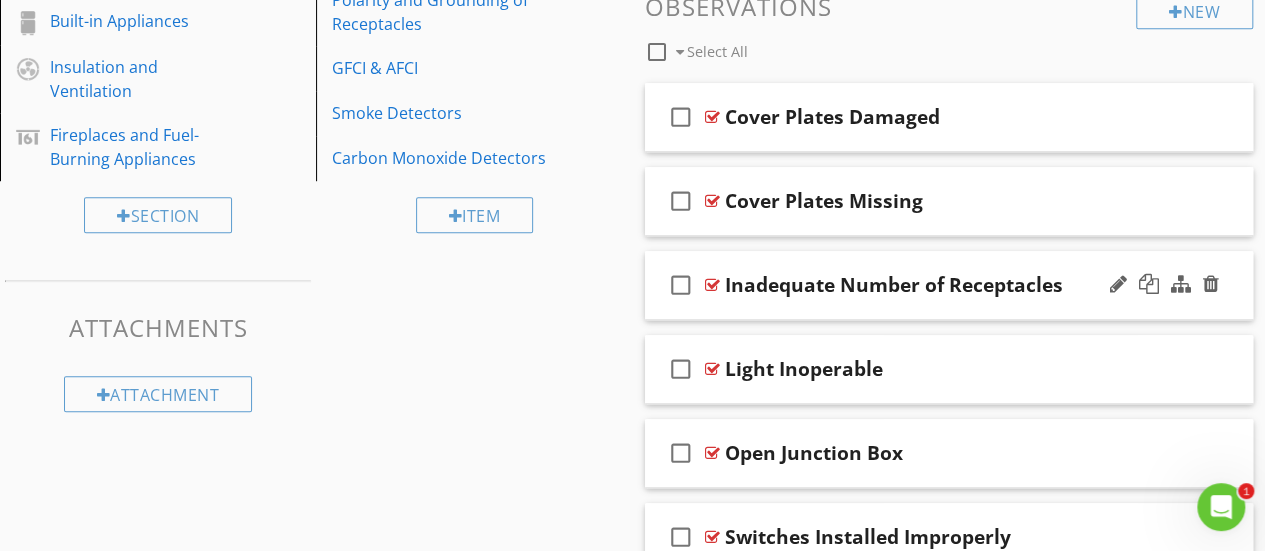 click at bounding box center (712, 285) 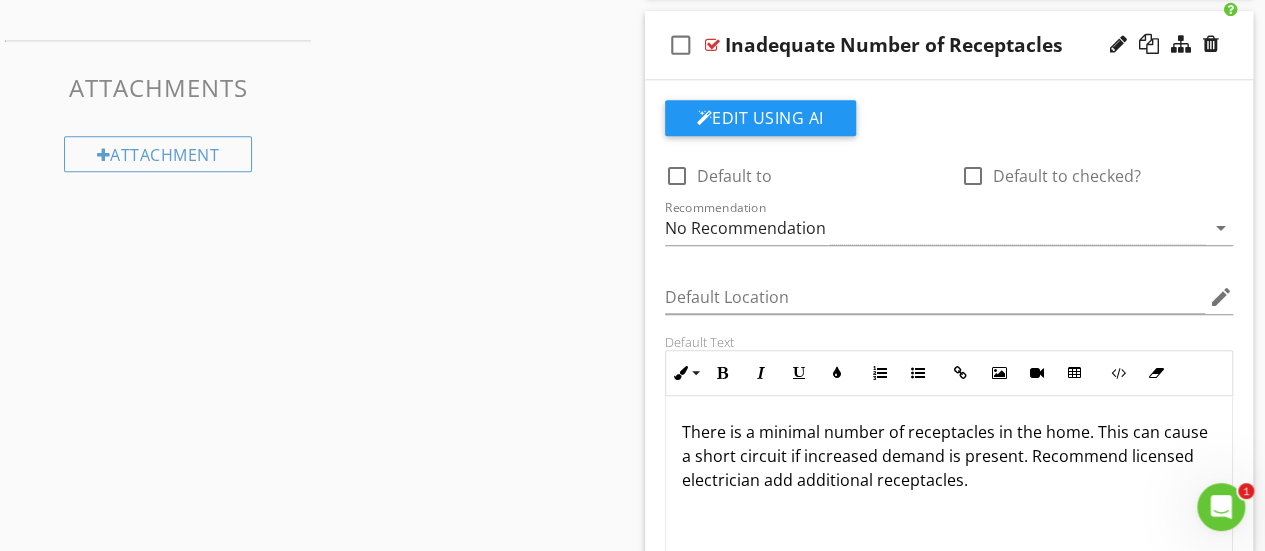 scroll, scrollTop: 800, scrollLeft: 0, axis: vertical 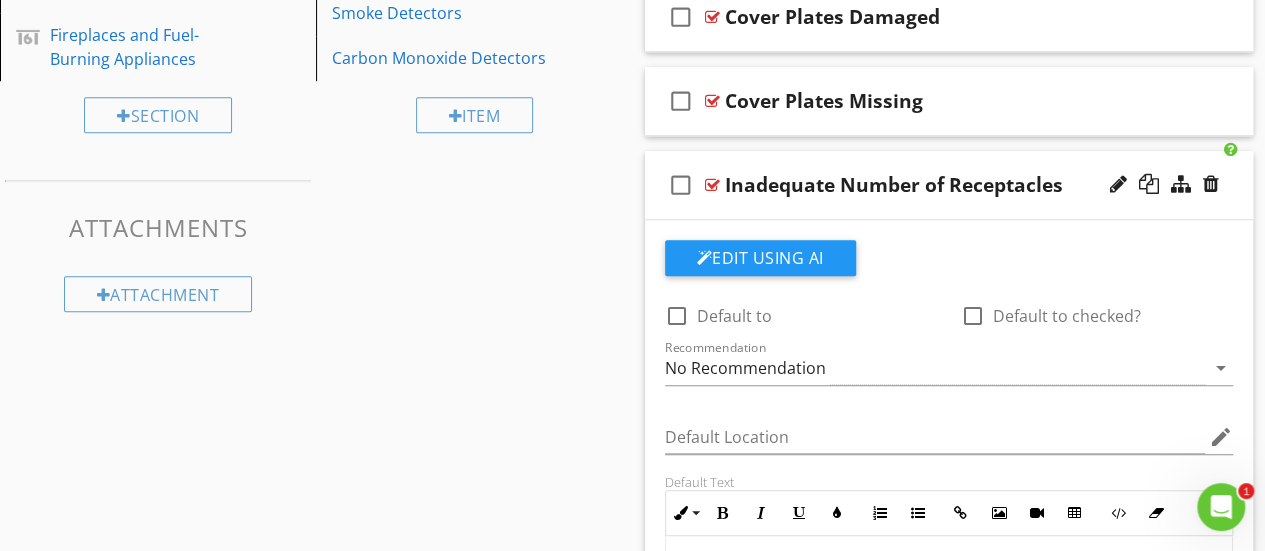 click at bounding box center [712, 185] 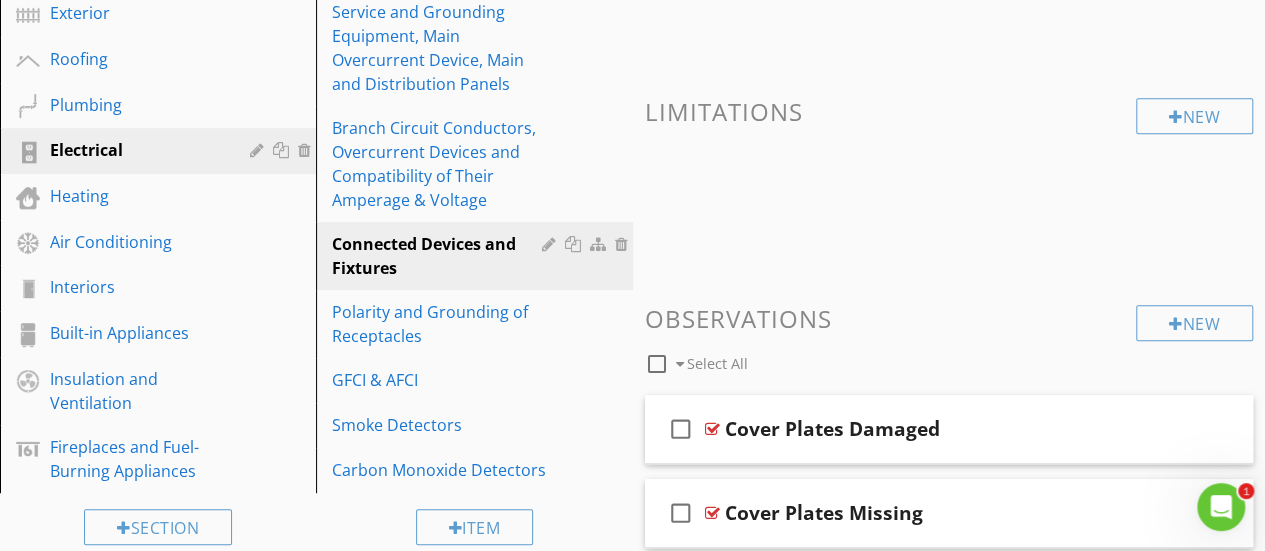scroll, scrollTop: 500, scrollLeft: 0, axis: vertical 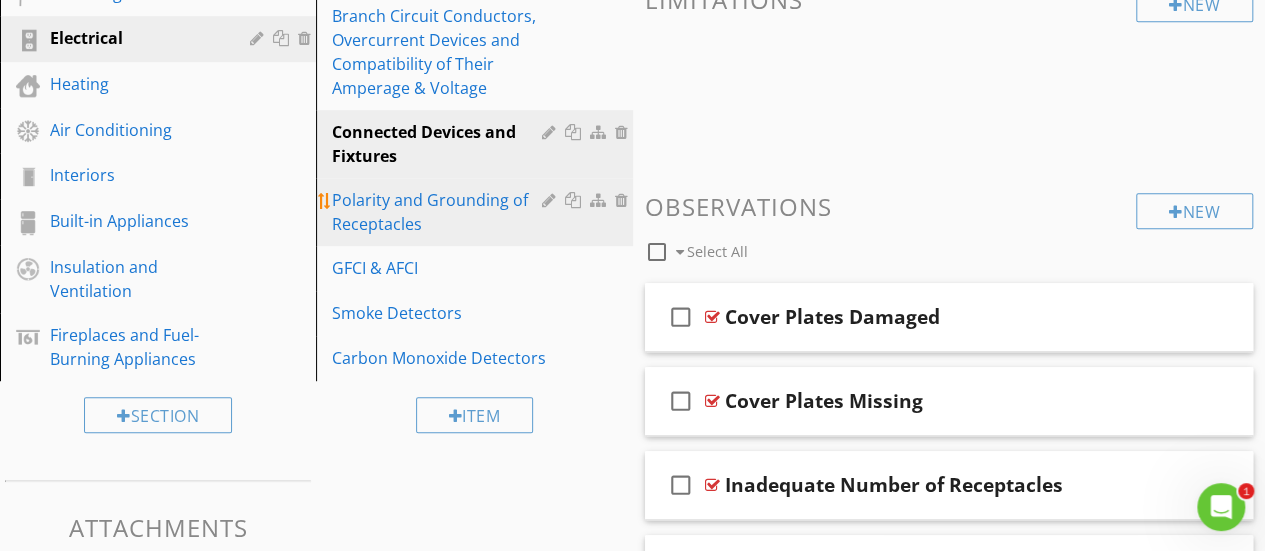 click on "Polarity and Grounding of Receptacles" at bounding box center [439, 212] 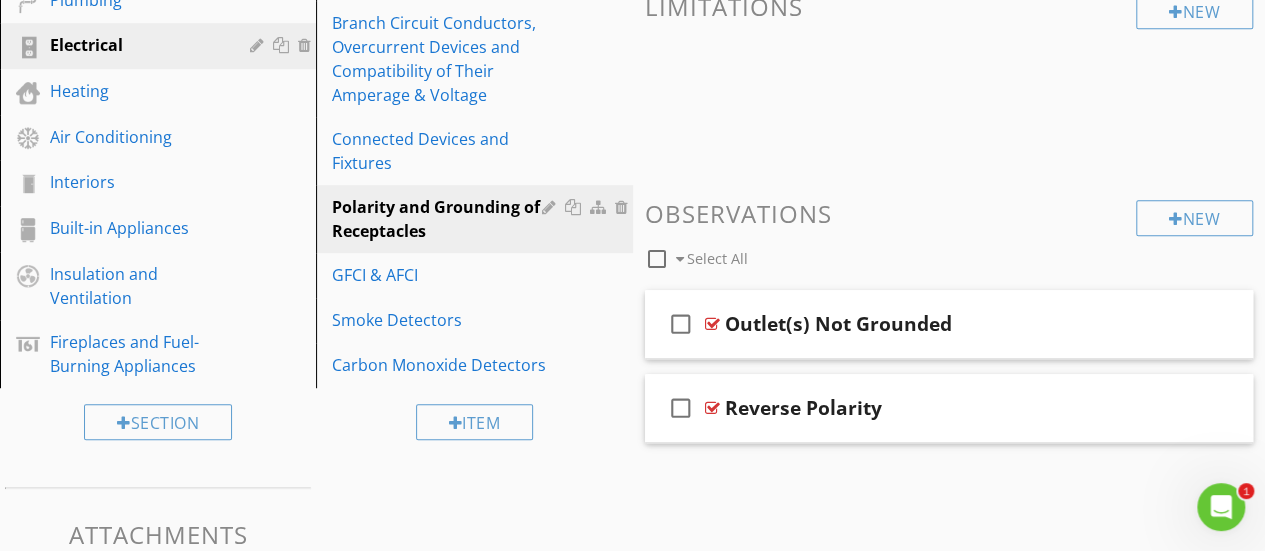 scroll, scrollTop: 494, scrollLeft: 0, axis: vertical 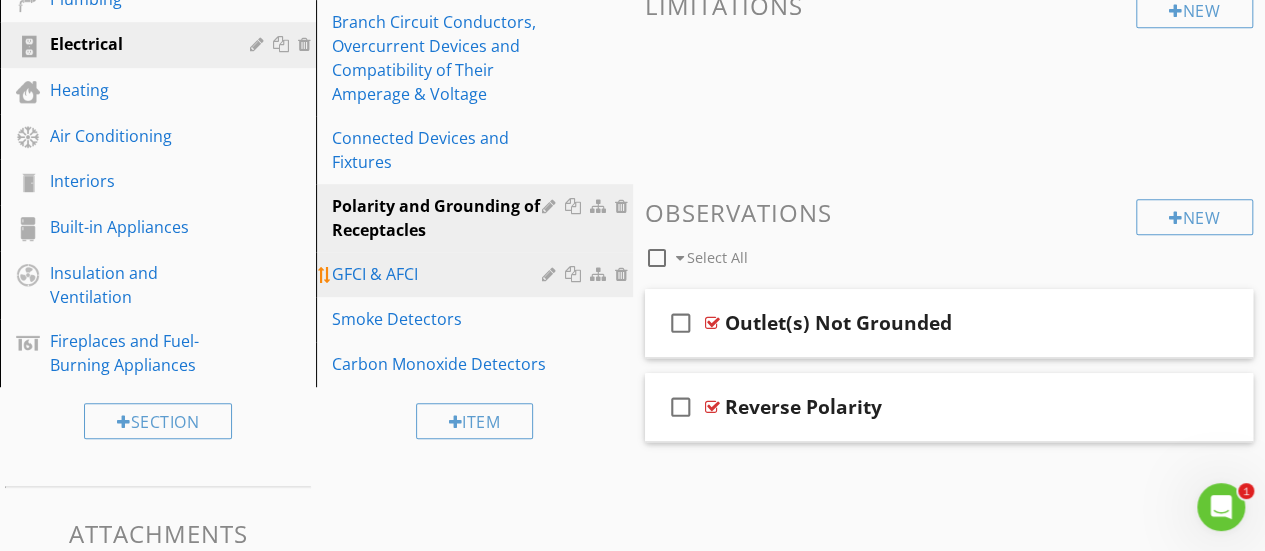 click on "GFCI & AFCI" at bounding box center (439, 274) 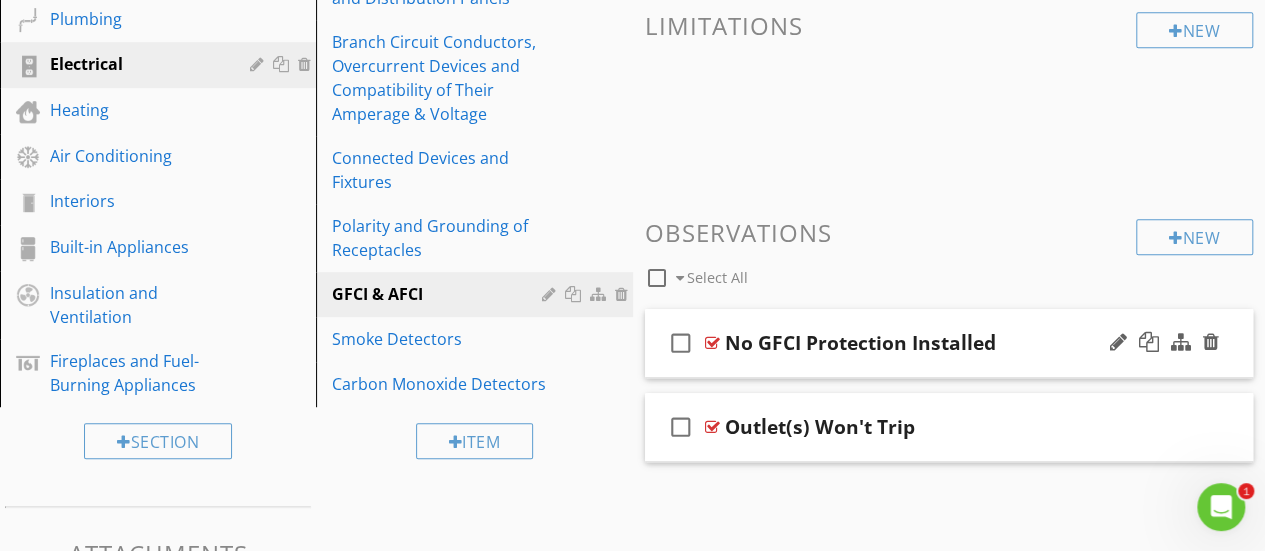 scroll, scrollTop: 494, scrollLeft: 0, axis: vertical 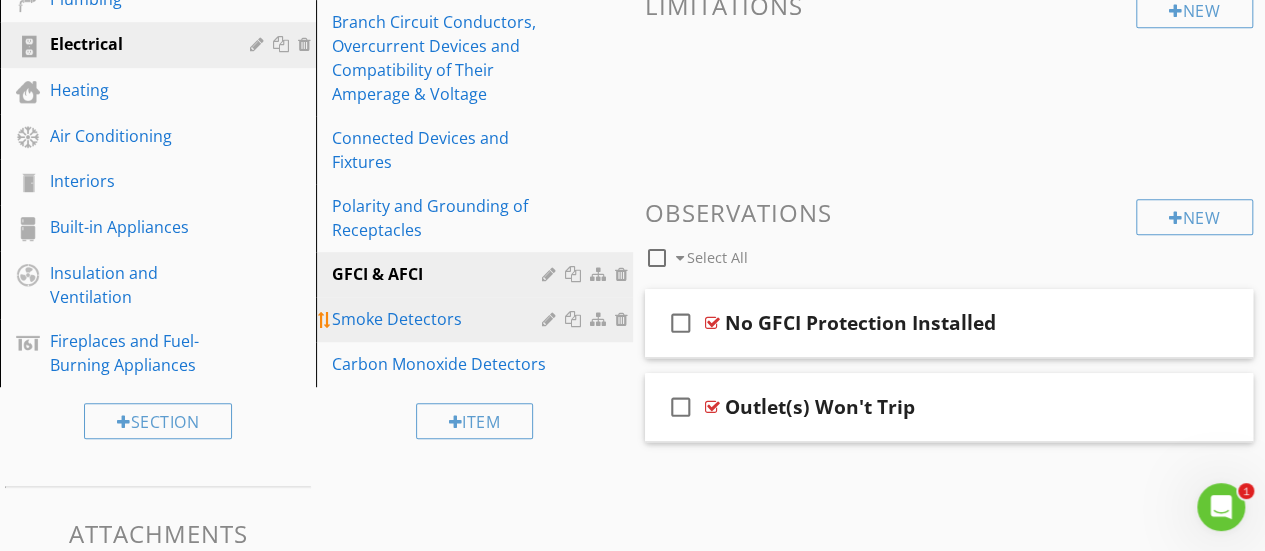 click on "Smoke Detectors" at bounding box center (439, 319) 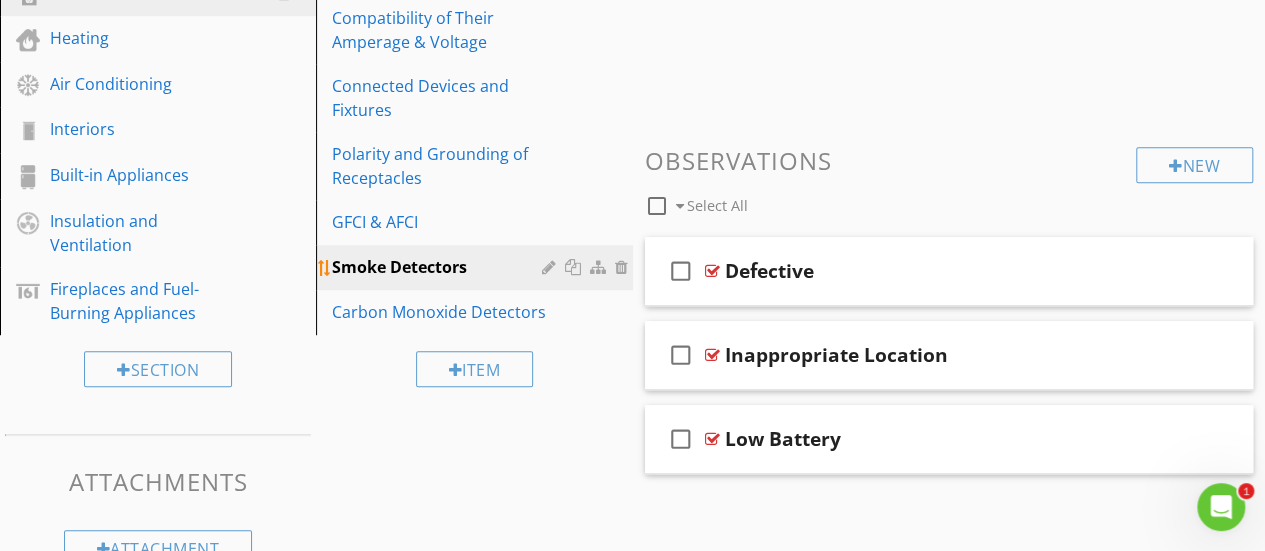 scroll, scrollTop: 594, scrollLeft: 0, axis: vertical 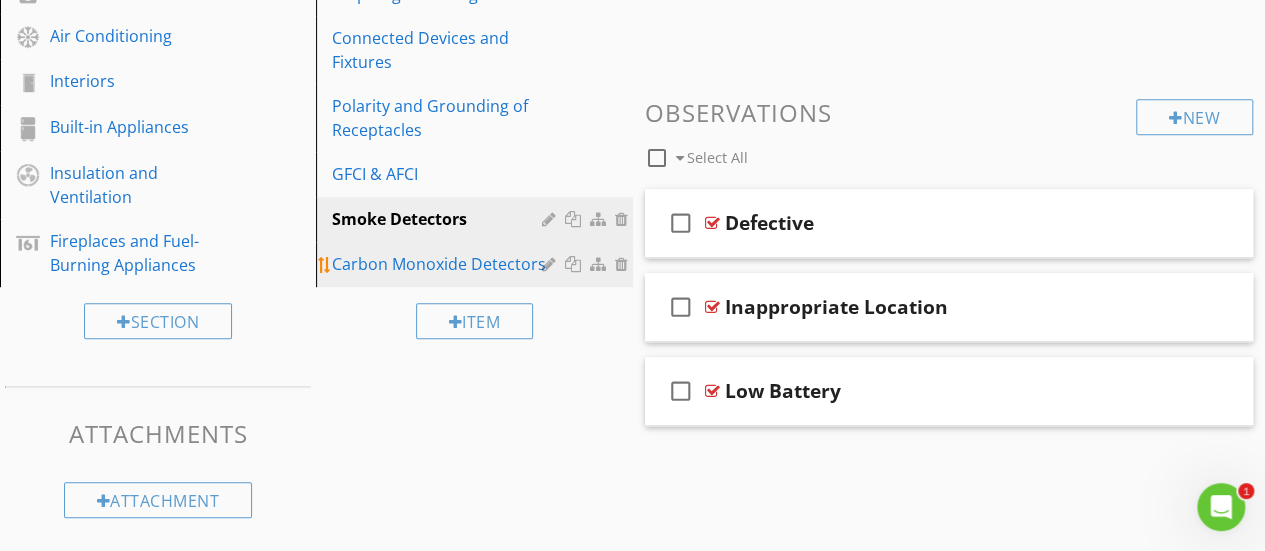 click on "Carbon Monoxide Detectors" at bounding box center (439, 264) 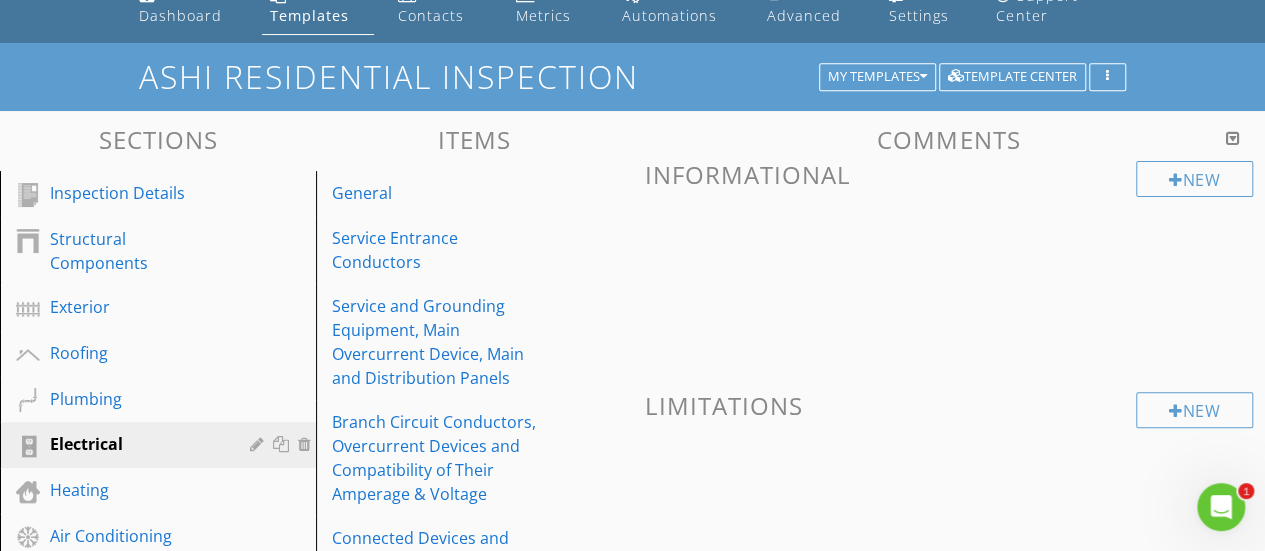 scroll, scrollTop: 294, scrollLeft: 0, axis: vertical 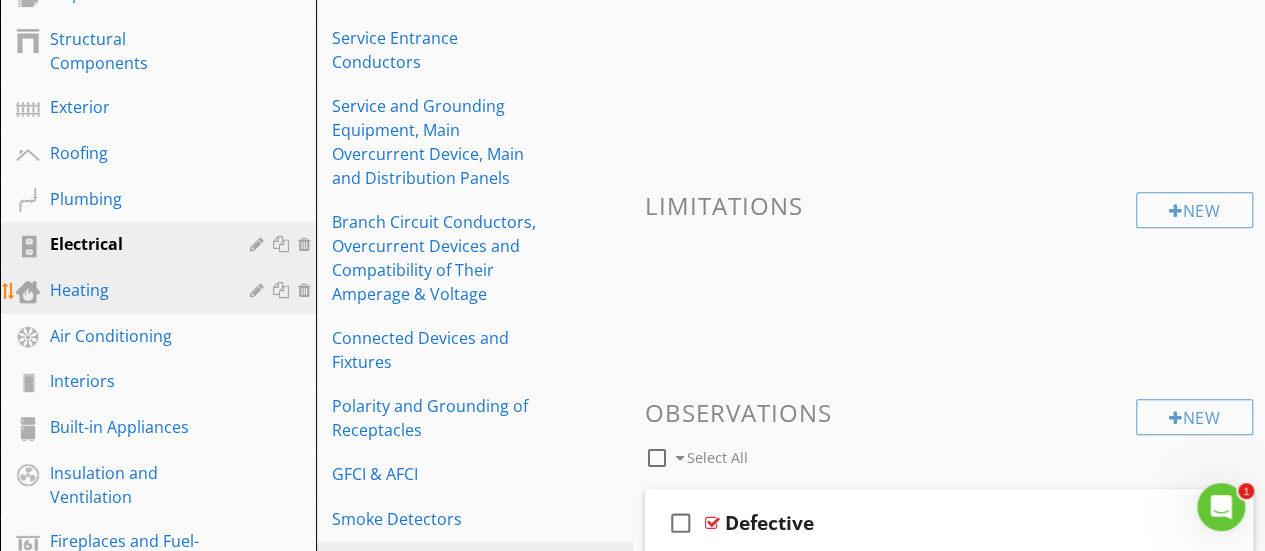 click on "Heating" at bounding box center [173, 291] 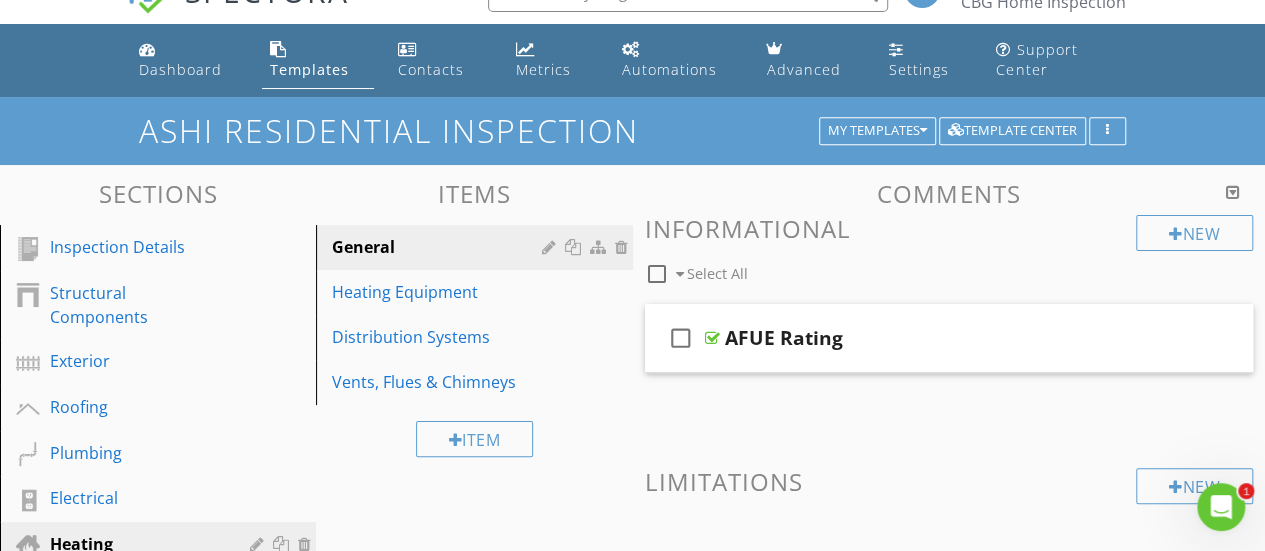 scroll, scrollTop: 0, scrollLeft: 0, axis: both 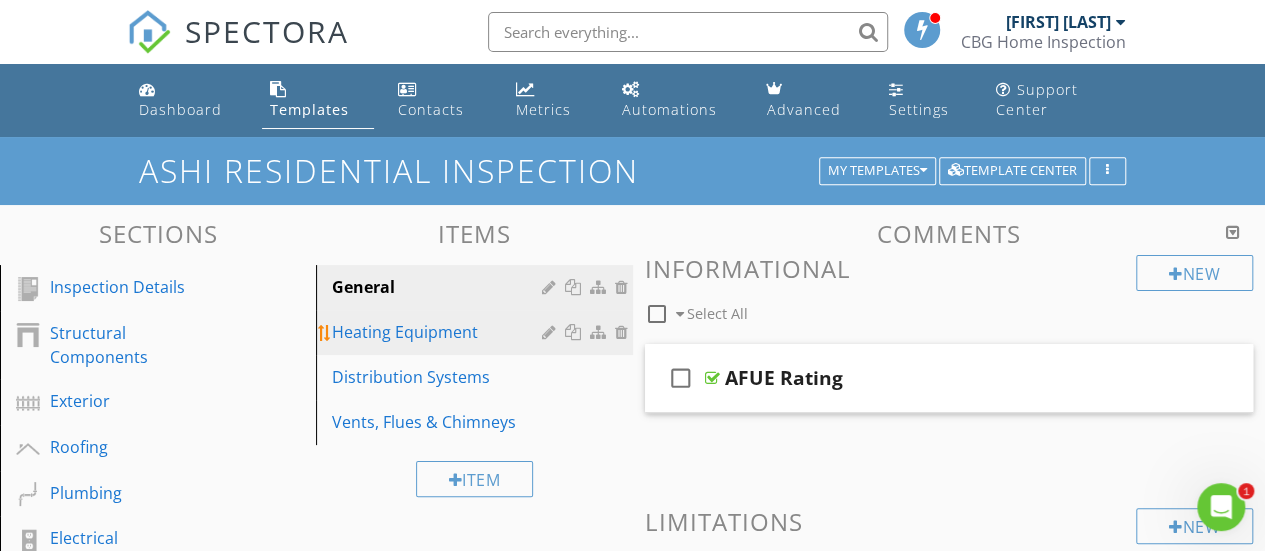 click on "Heating Equipment" at bounding box center [439, 332] 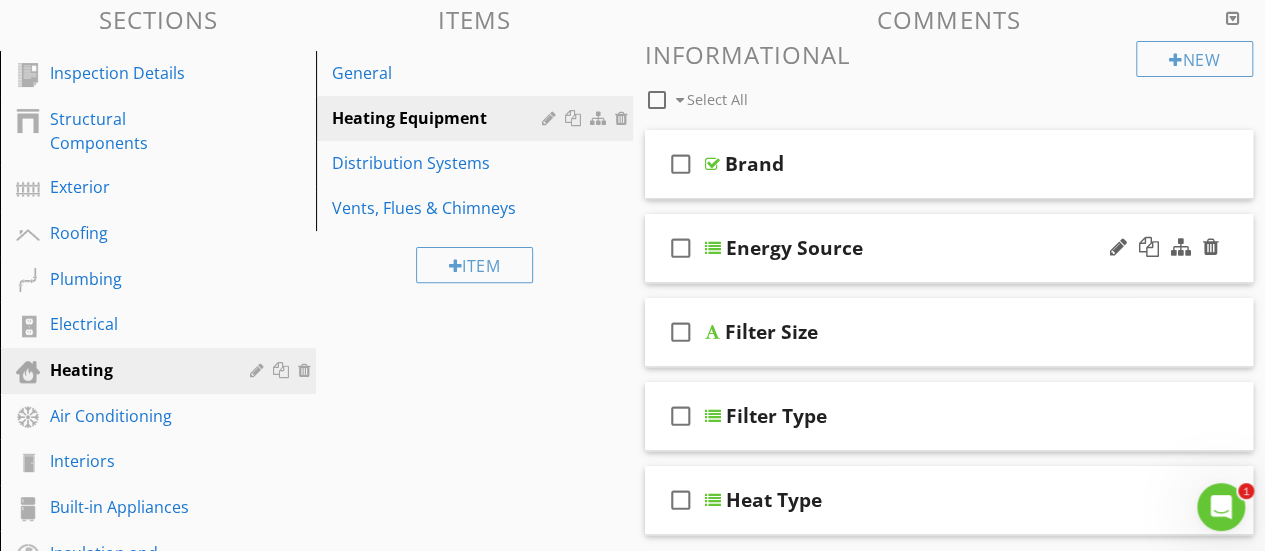 scroll, scrollTop: 200, scrollLeft: 0, axis: vertical 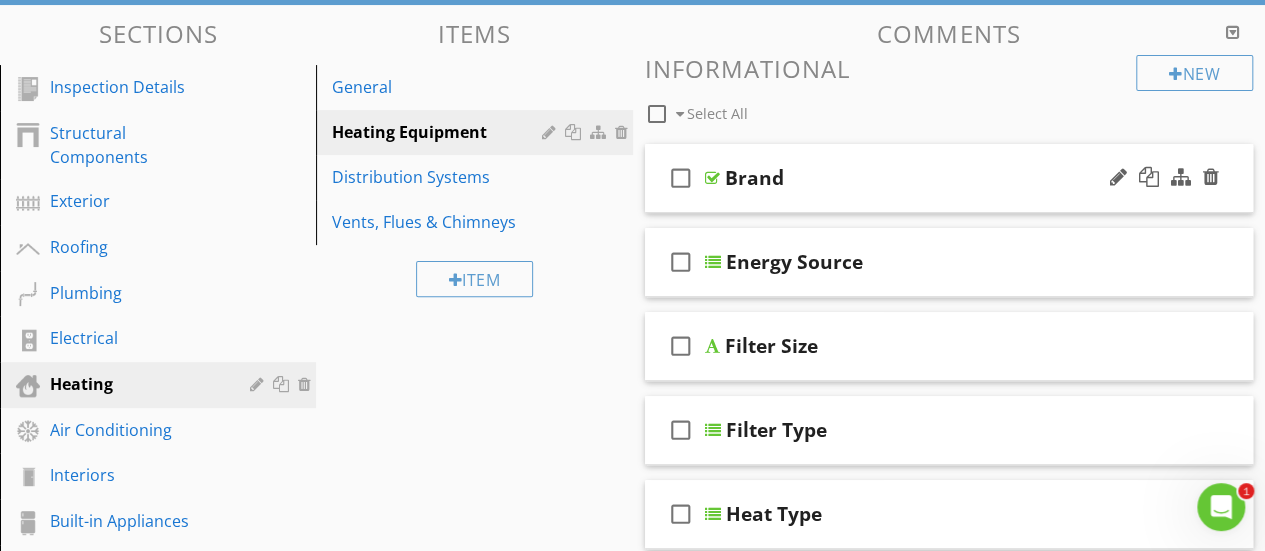 click on "check_box_outline_blank
Brand" at bounding box center (949, 178) 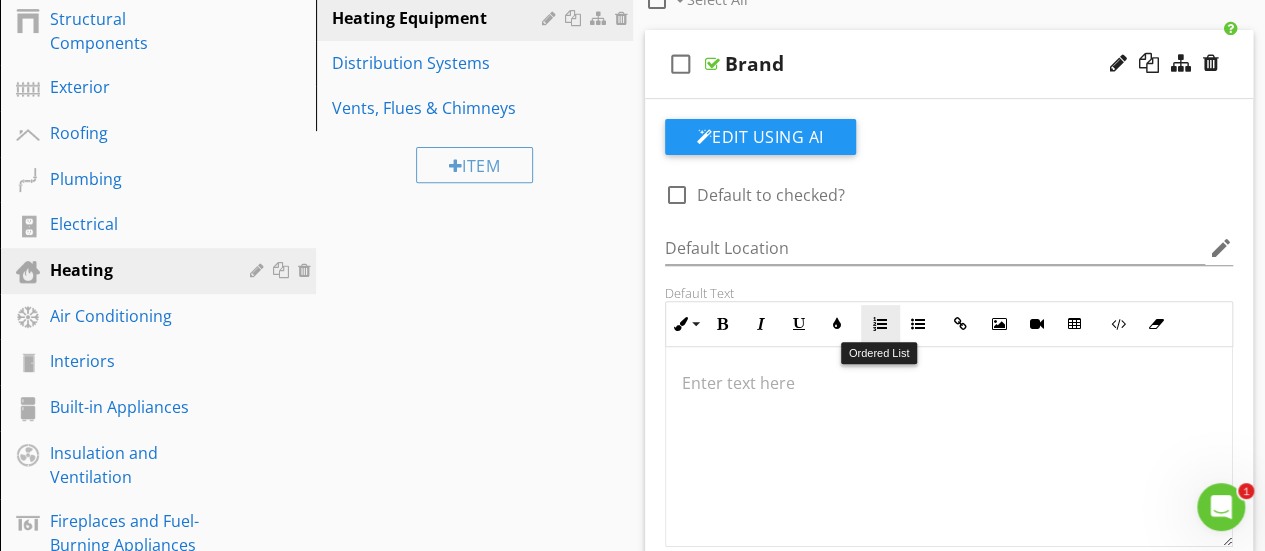 scroll, scrollTop: 300, scrollLeft: 0, axis: vertical 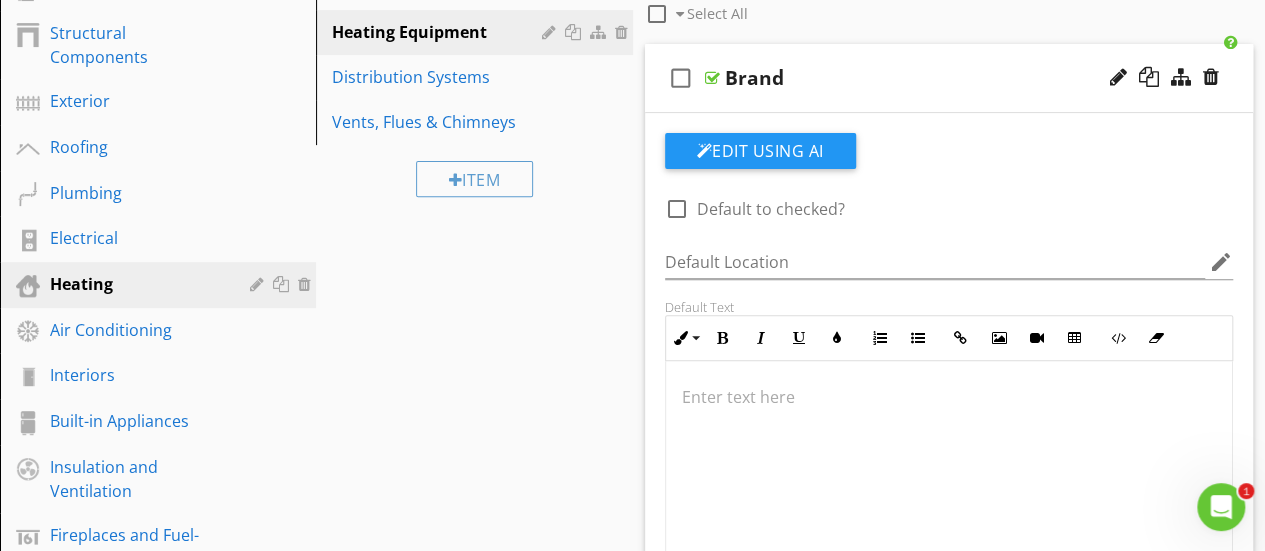 click at bounding box center (712, 78) 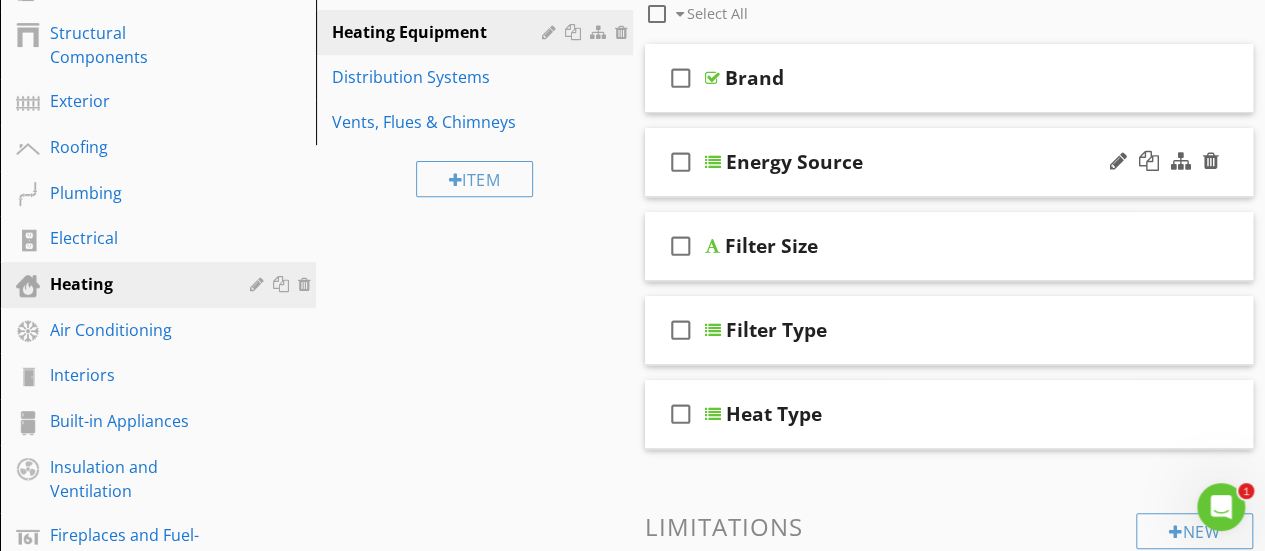 click at bounding box center (713, 162) 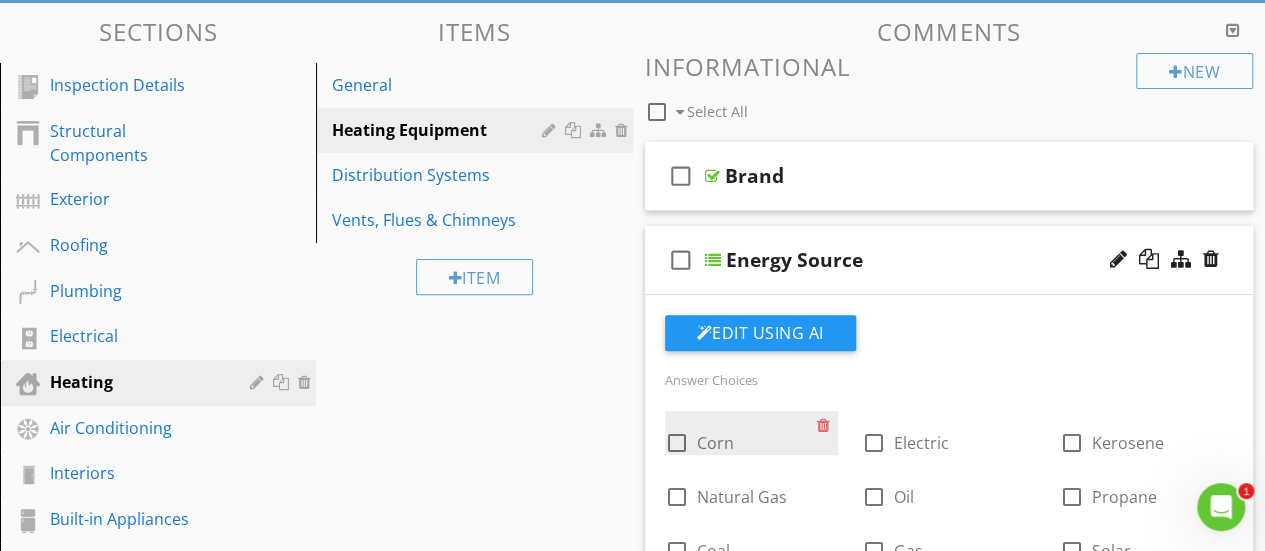scroll, scrollTop: 200, scrollLeft: 0, axis: vertical 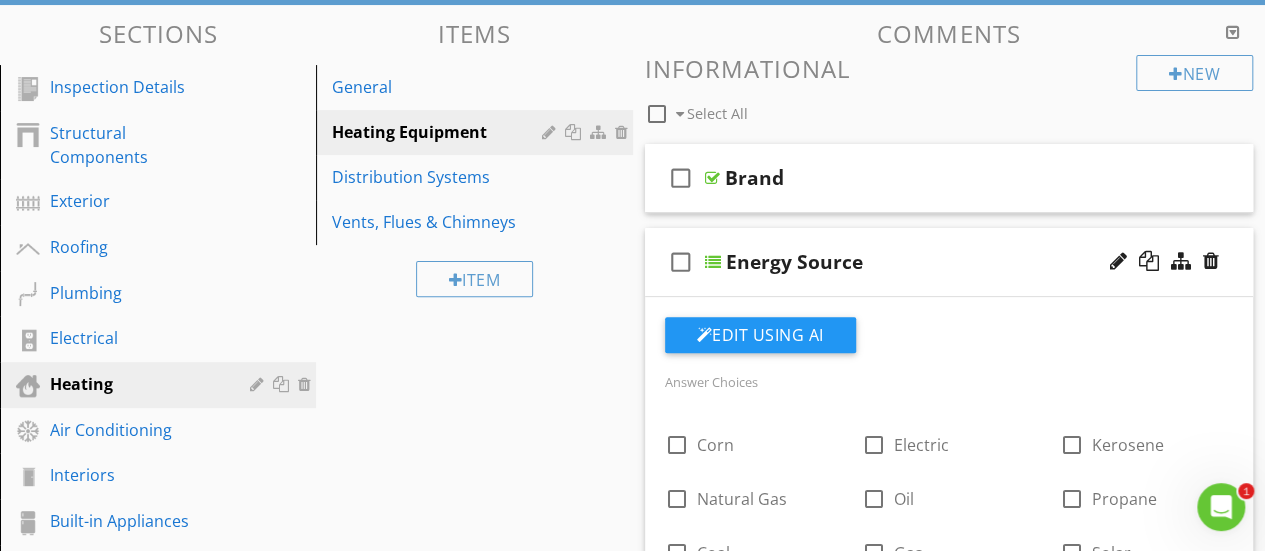 click at bounding box center [713, 262] 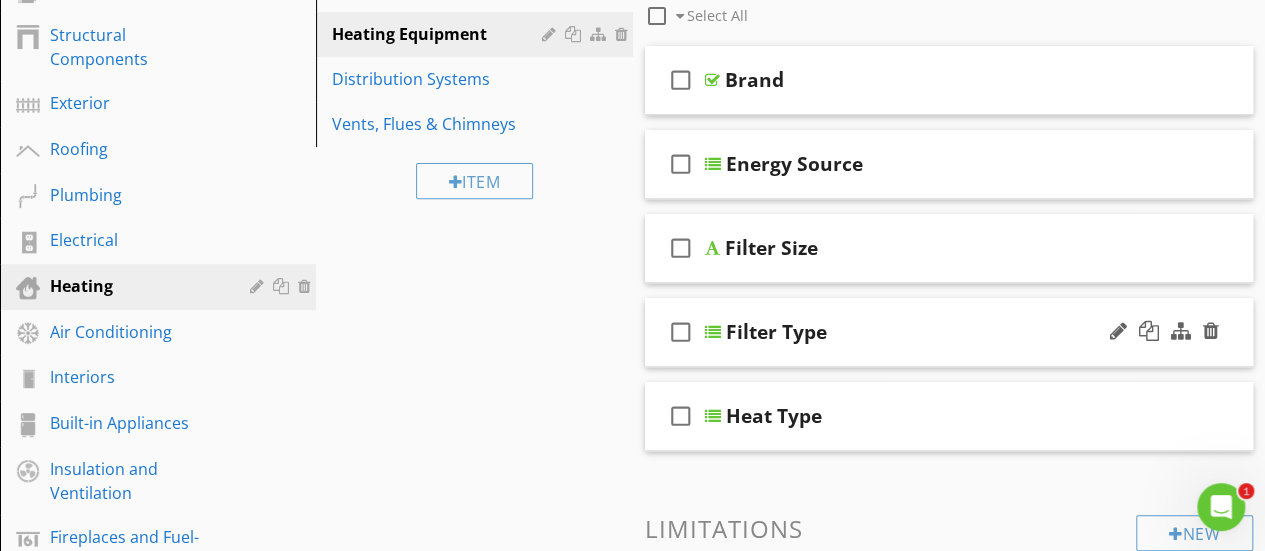 scroll, scrollTop: 400, scrollLeft: 0, axis: vertical 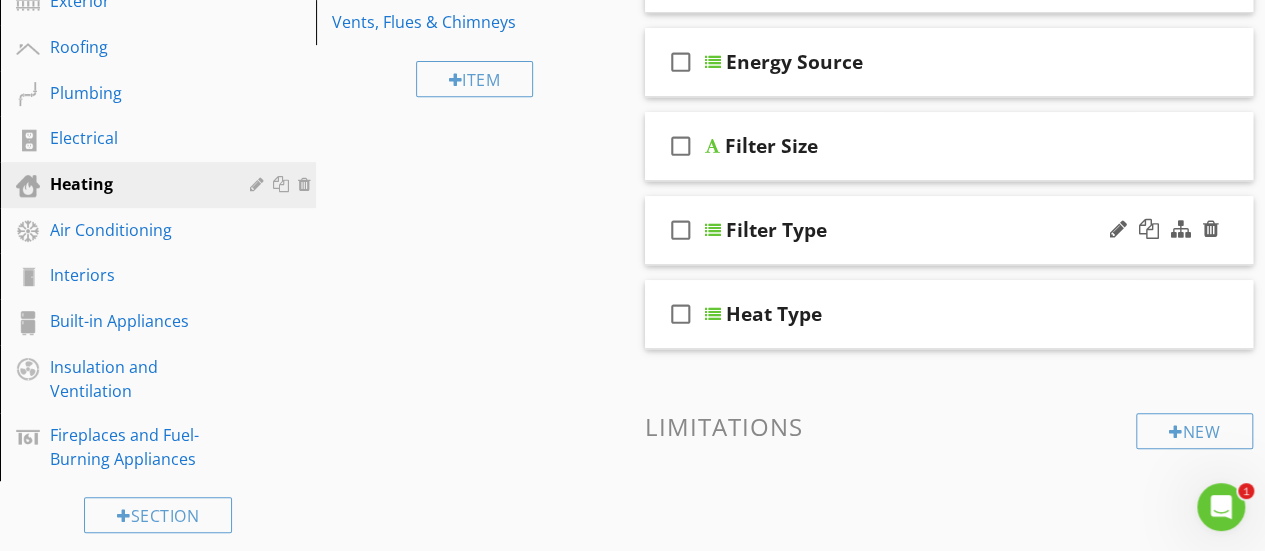 click on "check_box_outline_blank" at bounding box center (685, 230) 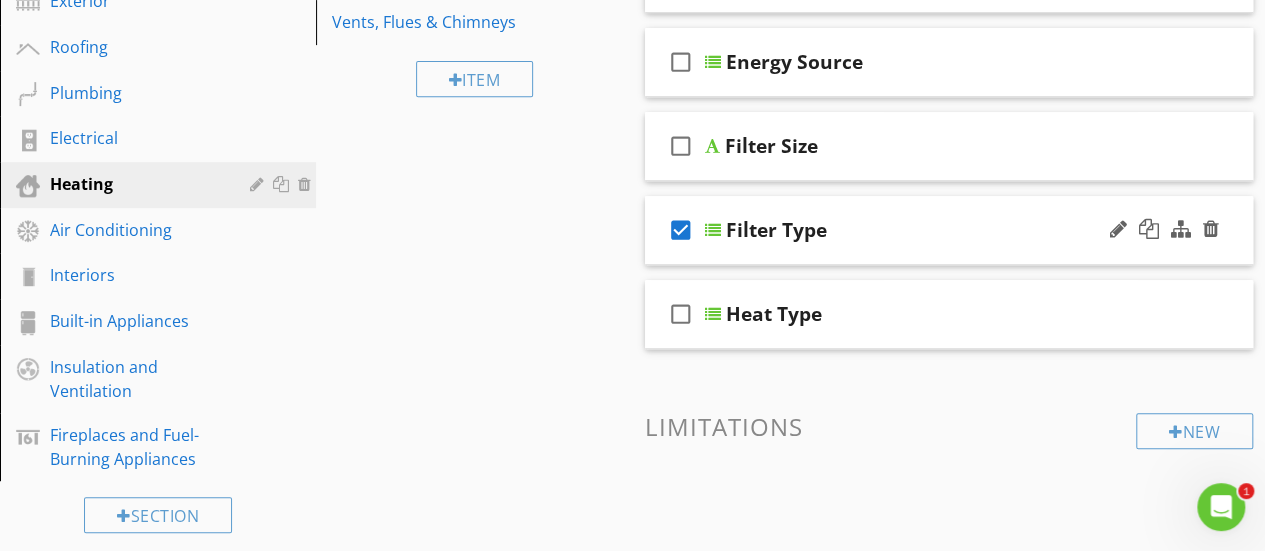 click on "check_box" at bounding box center (681, 230) 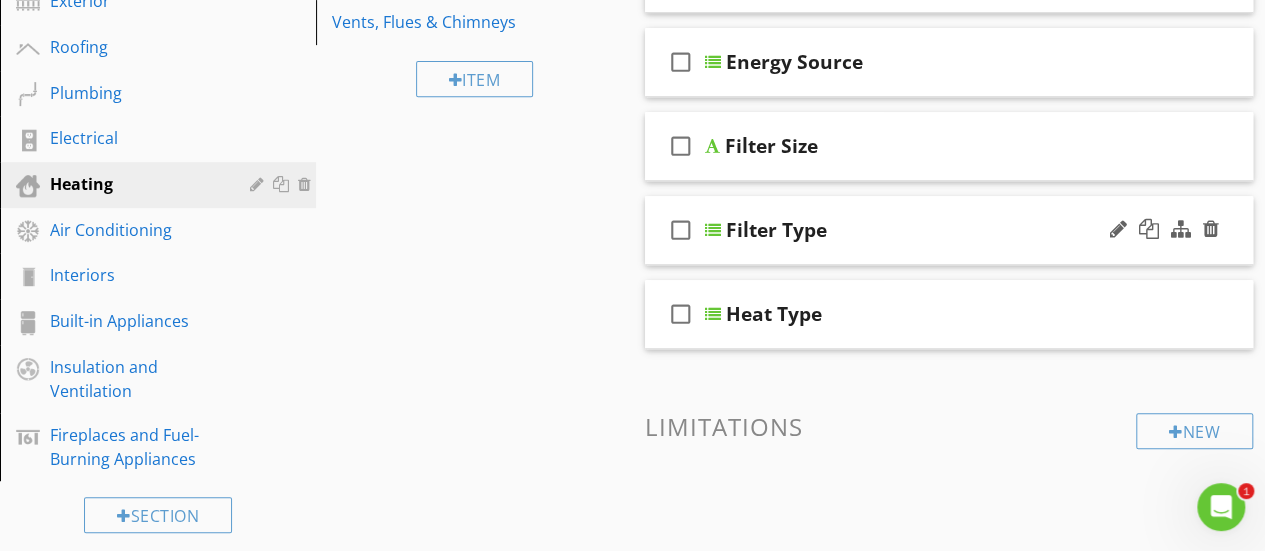 click at bounding box center [713, 230] 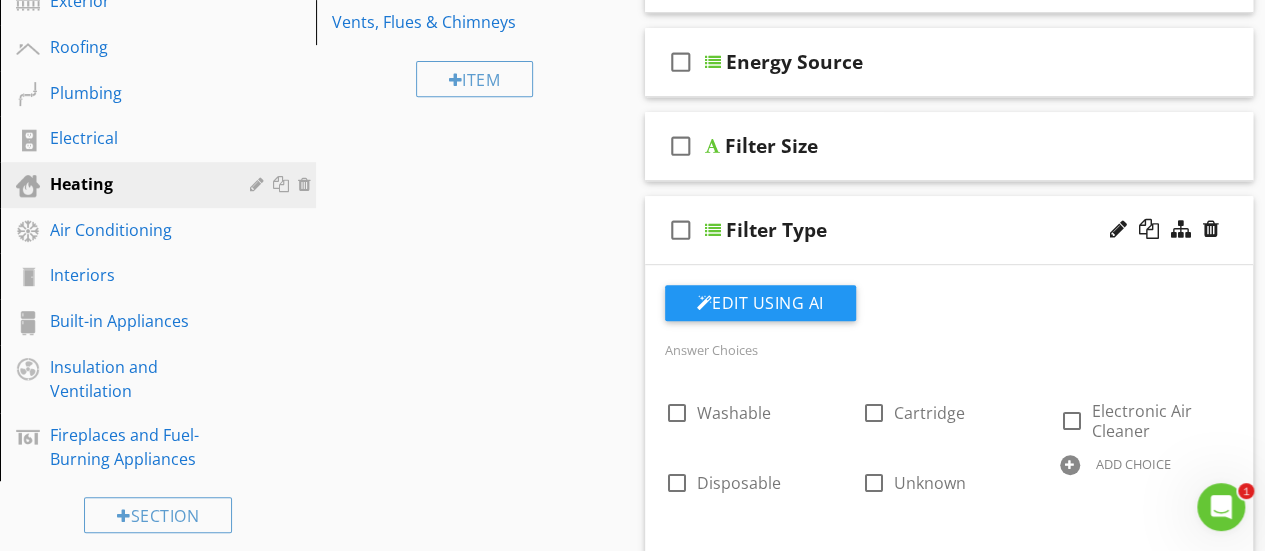 click on "check_box_outline_blank
Filter Type" at bounding box center (949, 230) 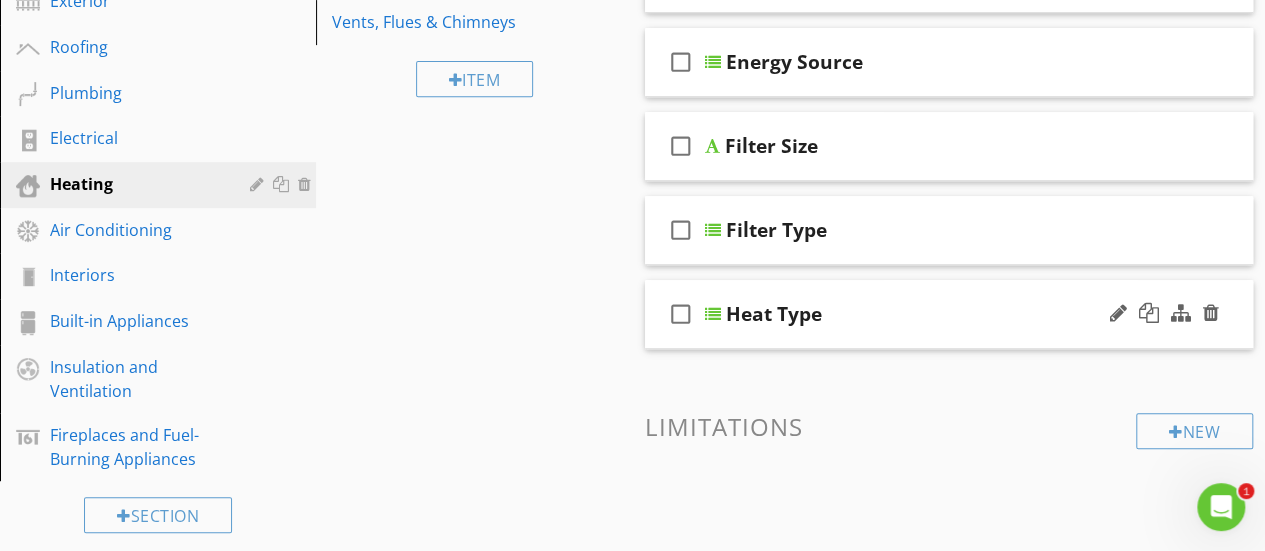 click at bounding box center [713, 314] 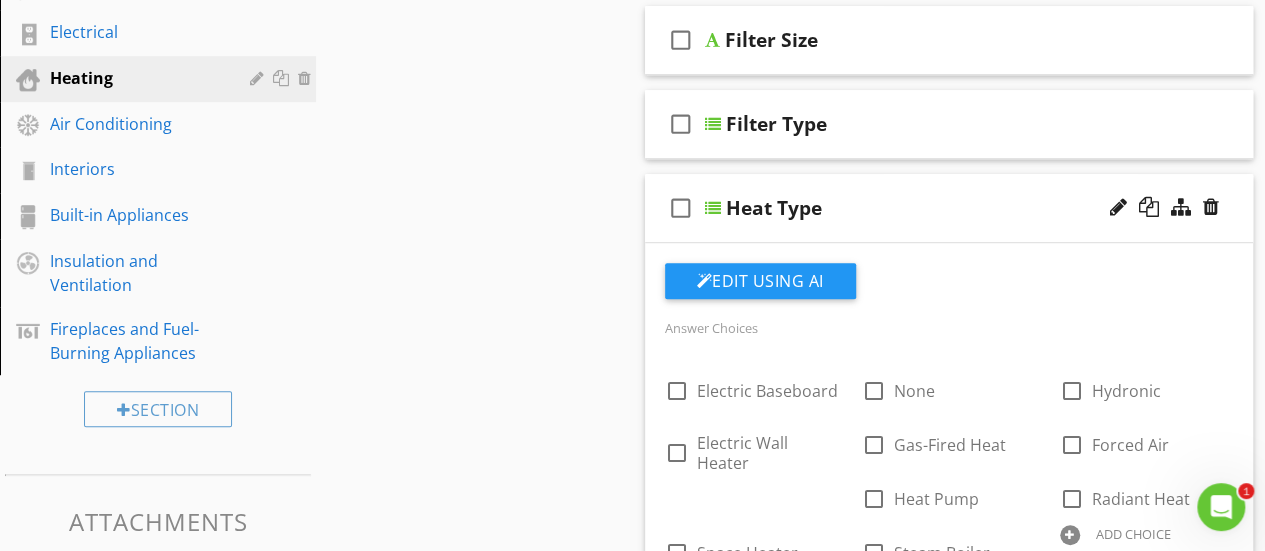 scroll, scrollTop: 500, scrollLeft: 0, axis: vertical 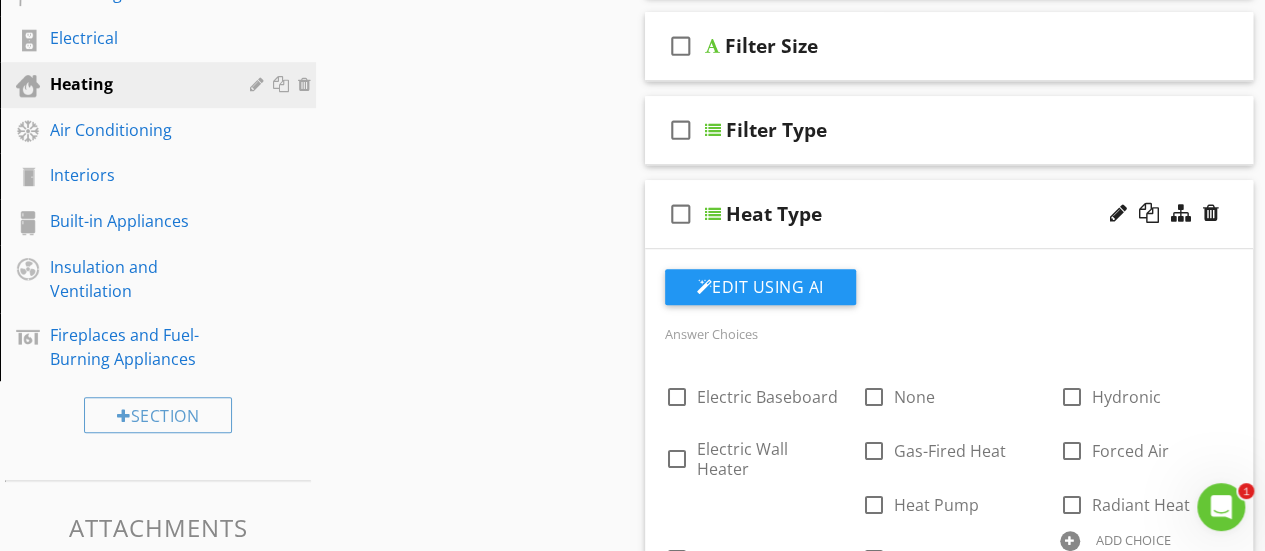 click at bounding box center [713, 214] 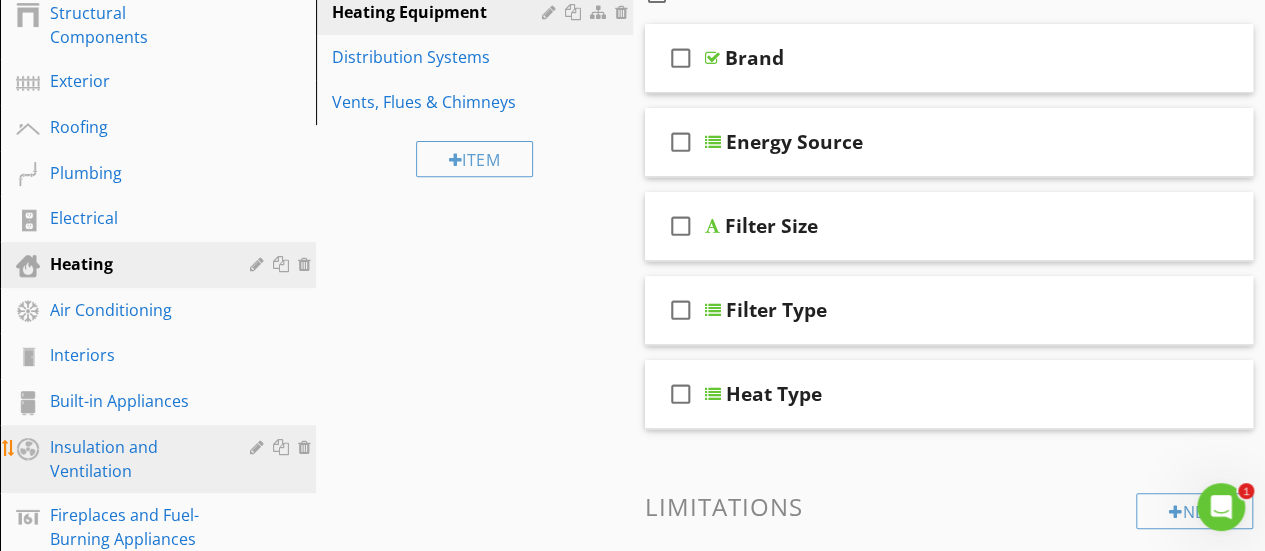 scroll, scrollTop: 400, scrollLeft: 0, axis: vertical 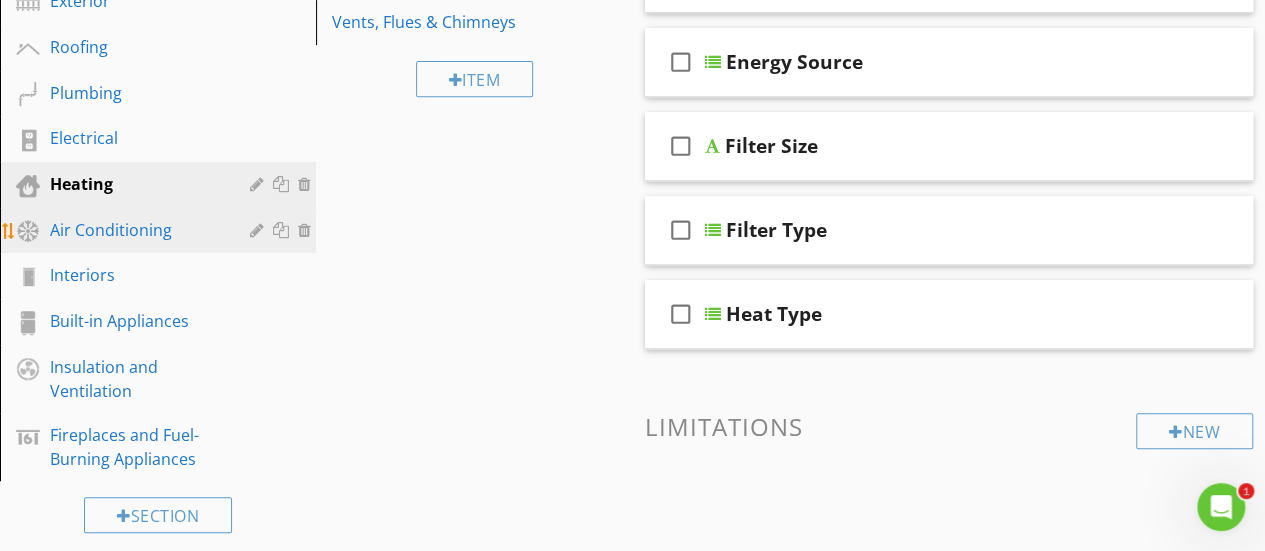 click on "Air Conditioning" at bounding box center [135, 230] 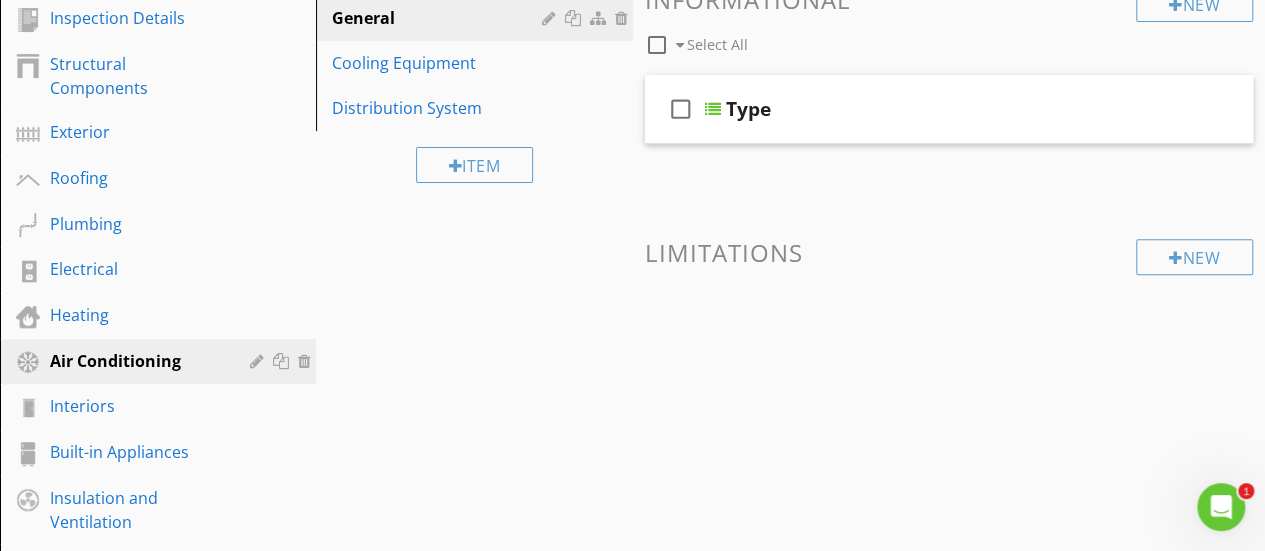 scroll, scrollTop: 0, scrollLeft: 0, axis: both 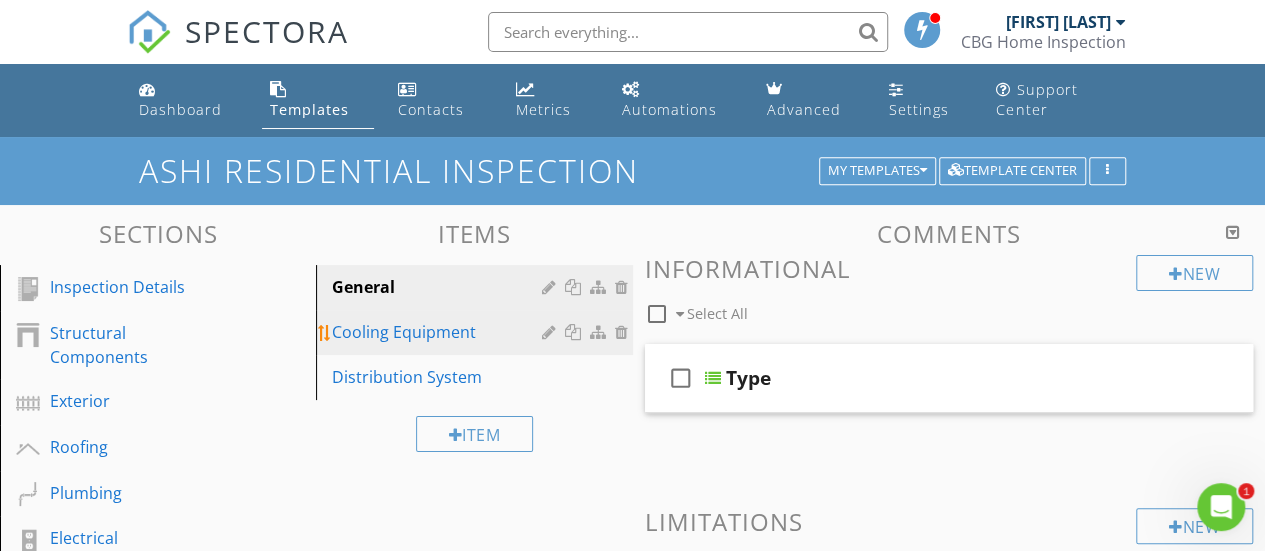 click on "Cooling Equipment" at bounding box center [439, 332] 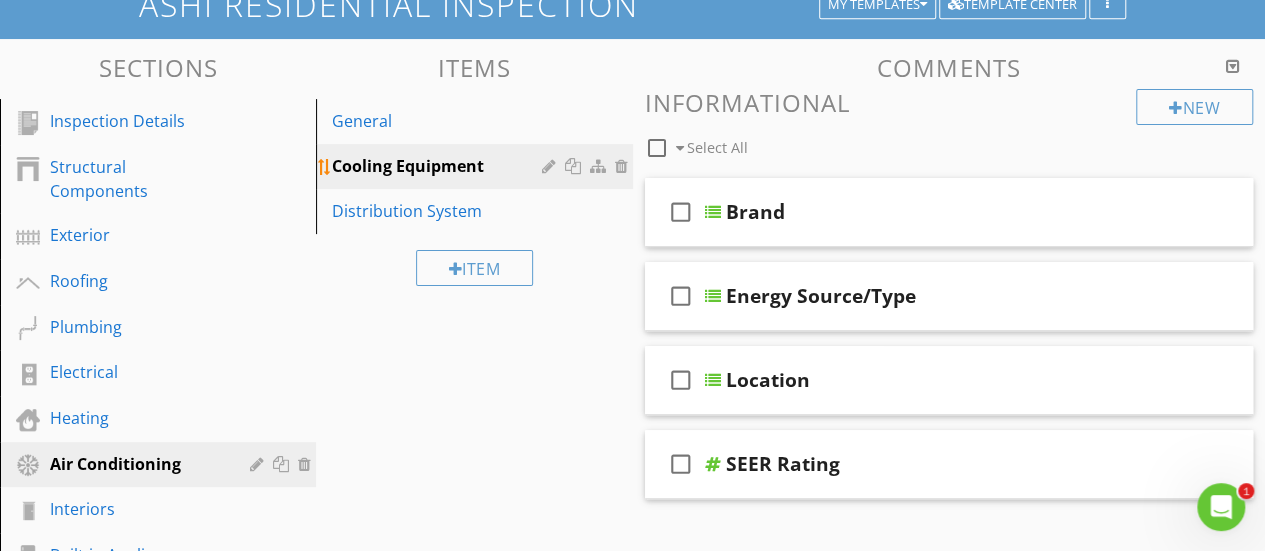 scroll, scrollTop: 200, scrollLeft: 0, axis: vertical 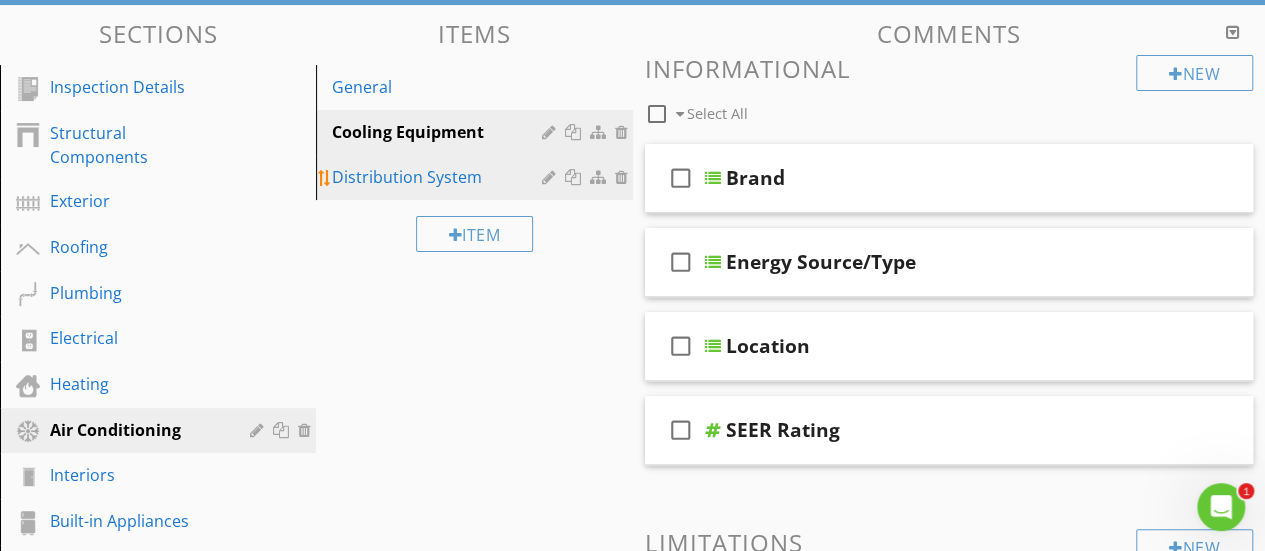 click on "Distribution System" at bounding box center [439, 177] 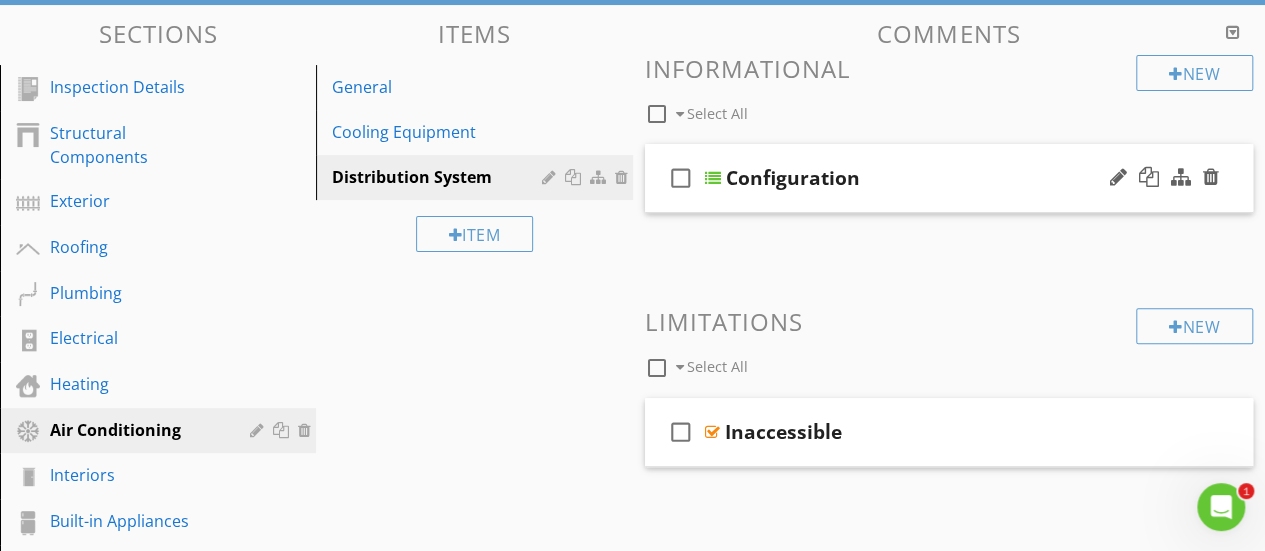 click on "check_box_outline_blank
Configuration" at bounding box center [949, 178] 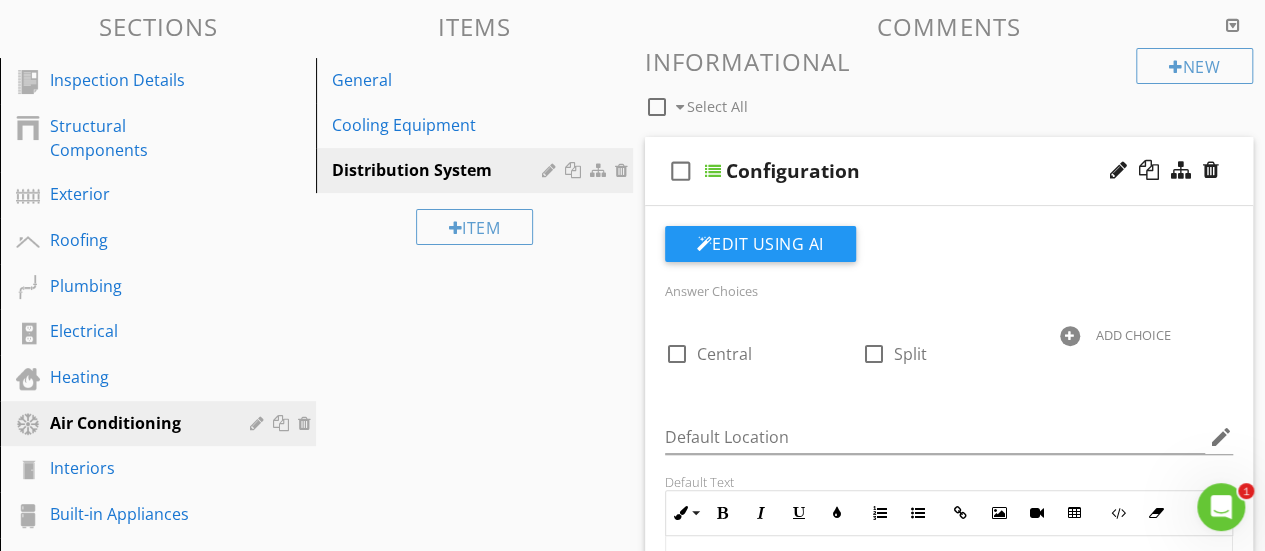 scroll, scrollTop: 200, scrollLeft: 0, axis: vertical 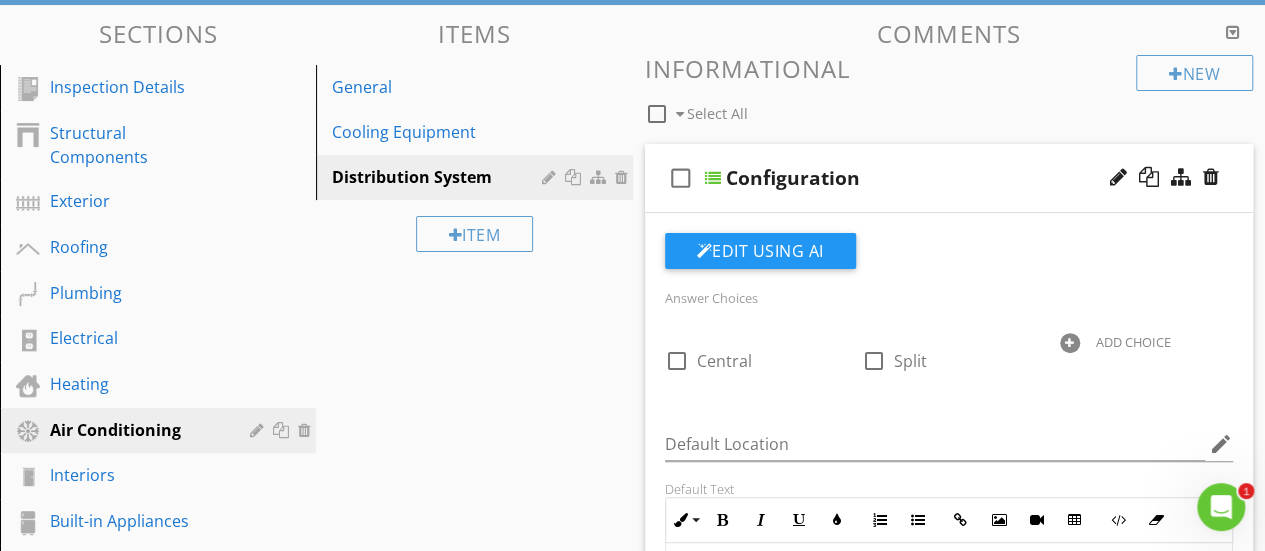 click at bounding box center (713, 178) 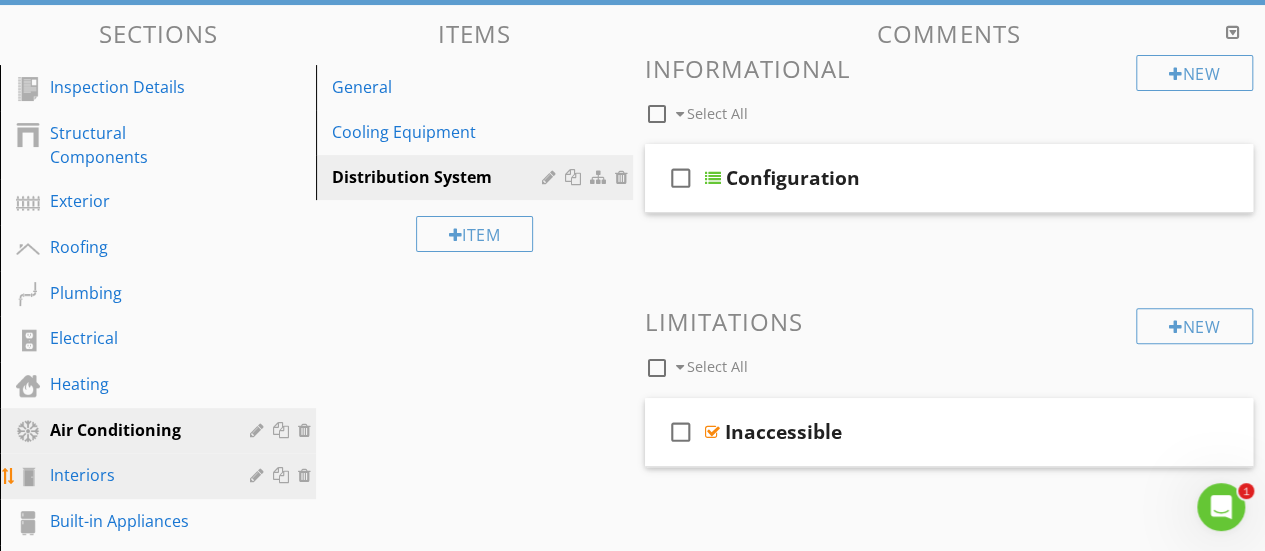 click on "Interiors" at bounding box center [135, 475] 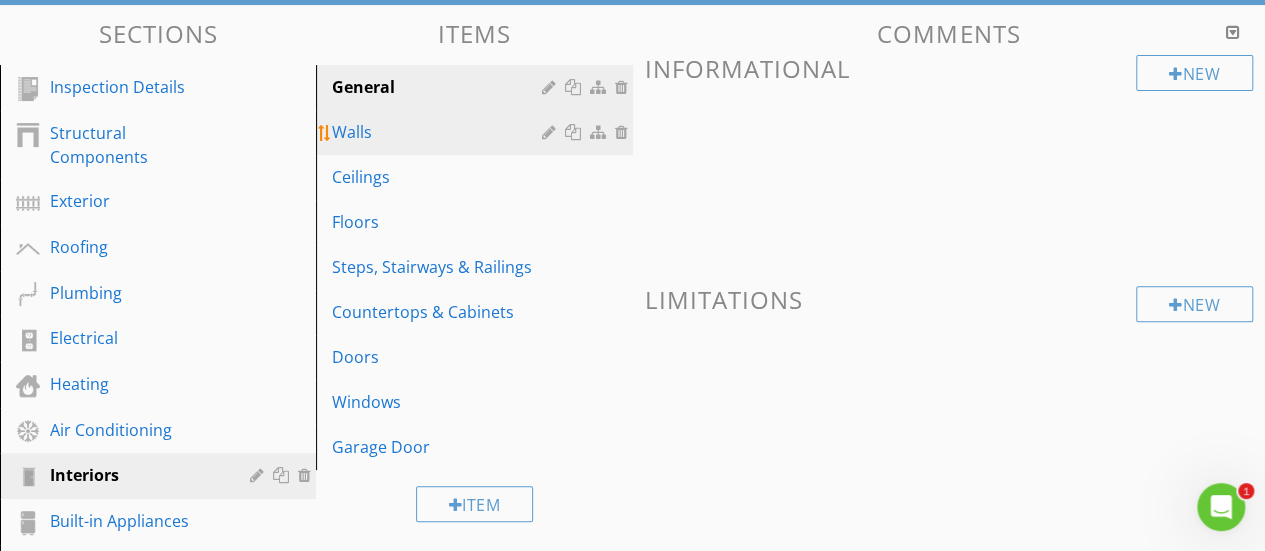 click on "Walls" at bounding box center [439, 132] 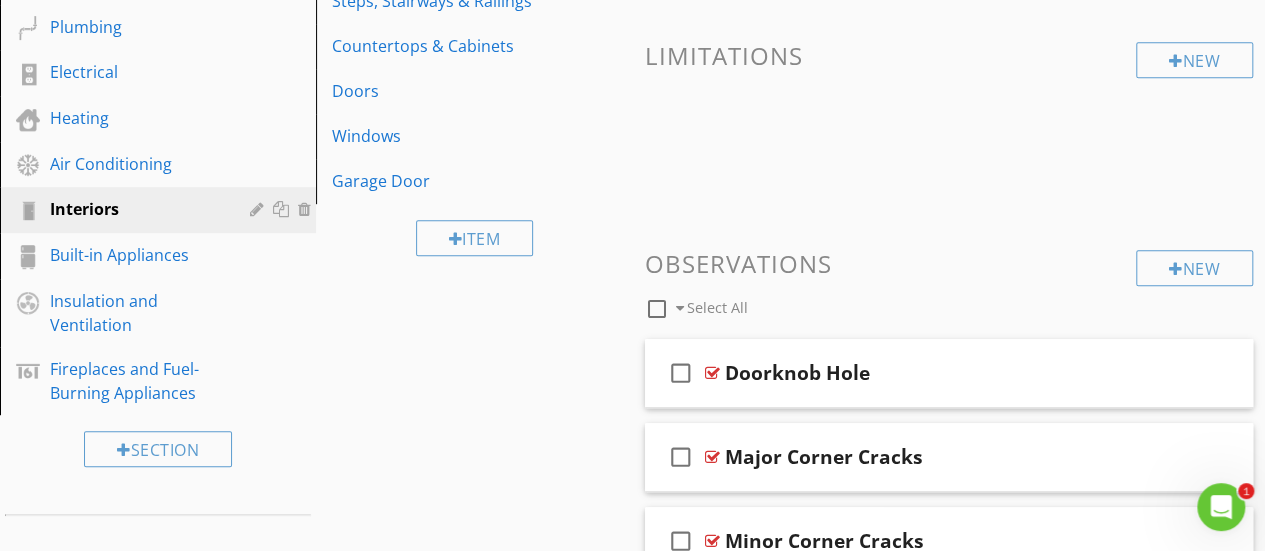 scroll, scrollTop: 408, scrollLeft: 0, axis: vertical 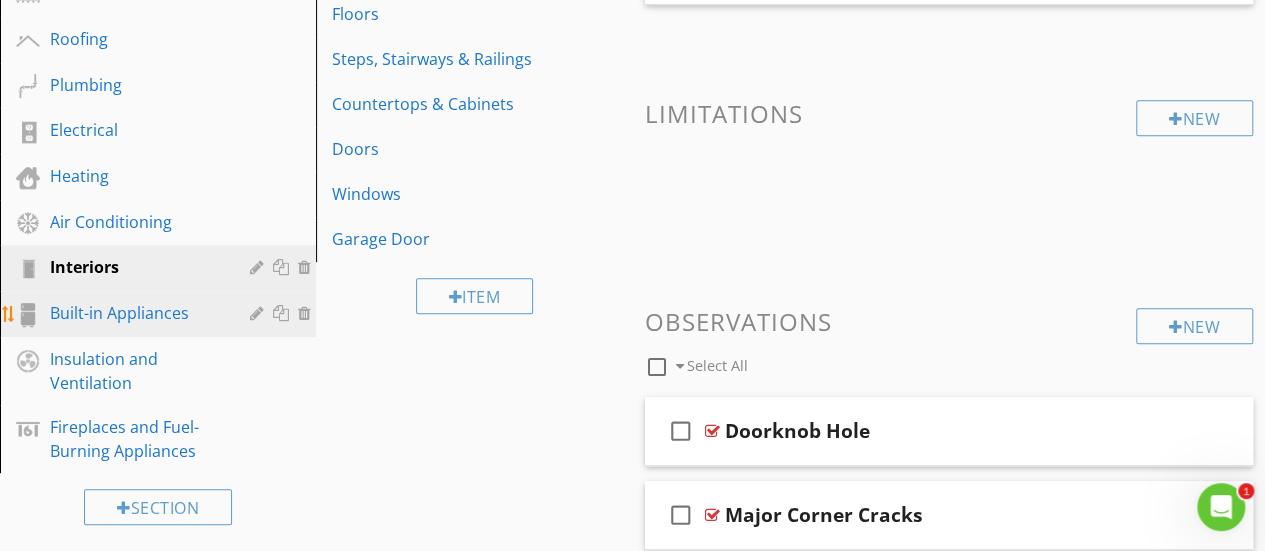 click on "Built-in Appliances" at bounding box center [135, 313] 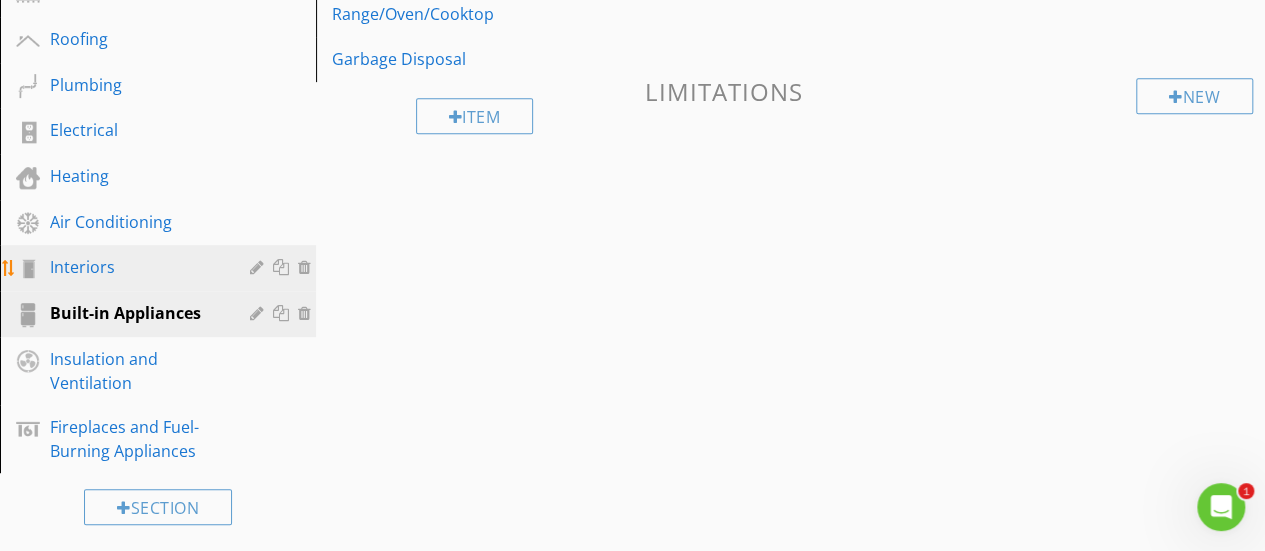 click on "Interiors" at bounding box center [135, 267] 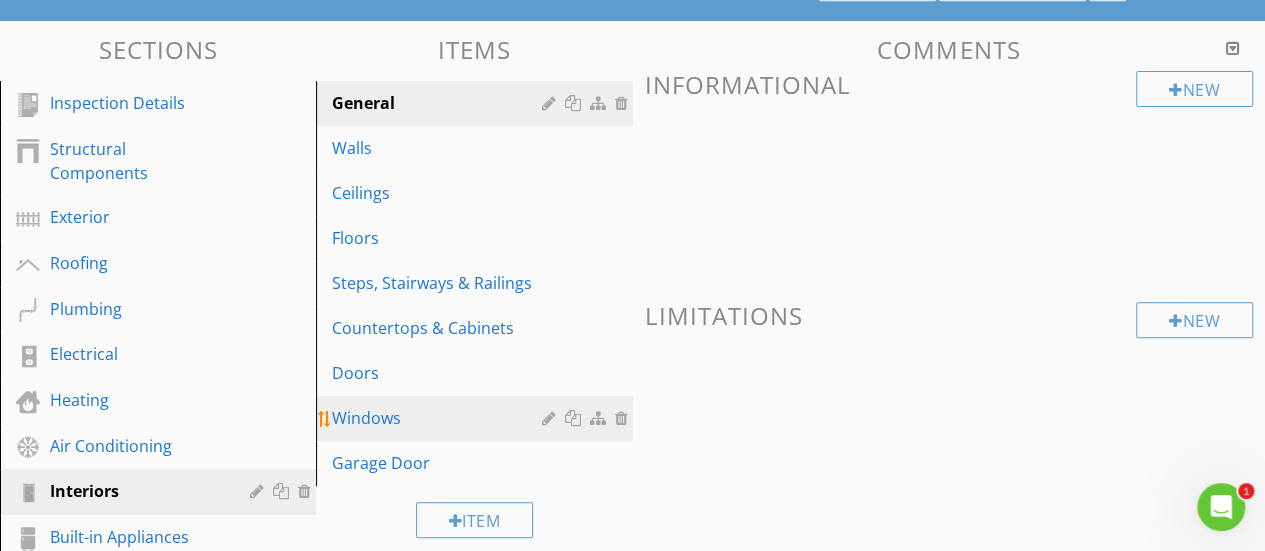 scroll, scrollTop: 208, scrollLeft: 0, axis: vertical 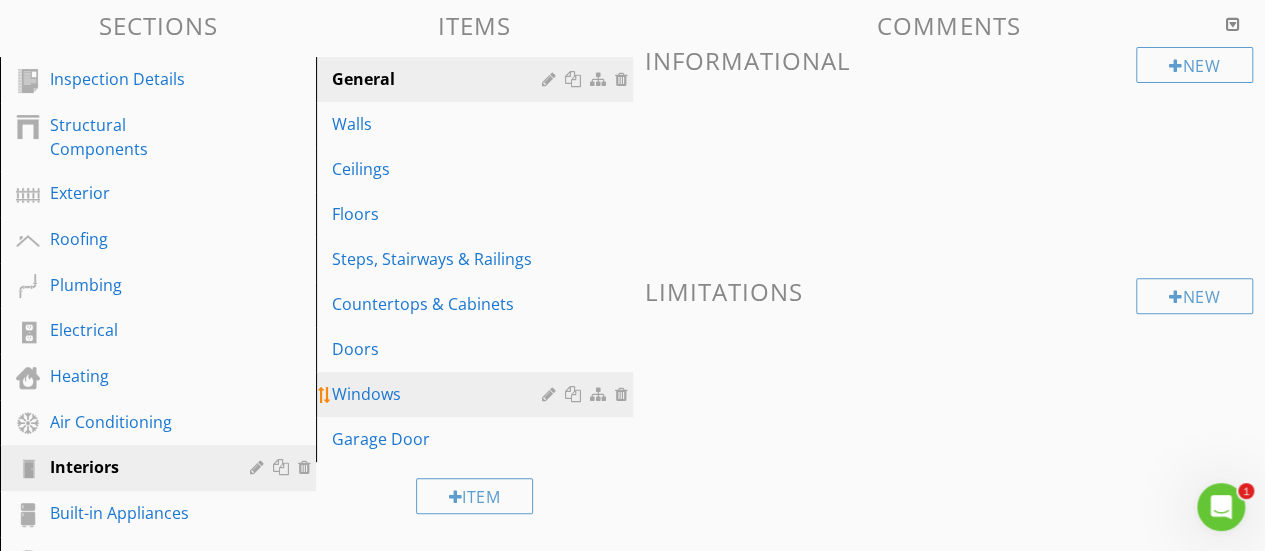 click on "Windows" at bounding box center [439, 394] 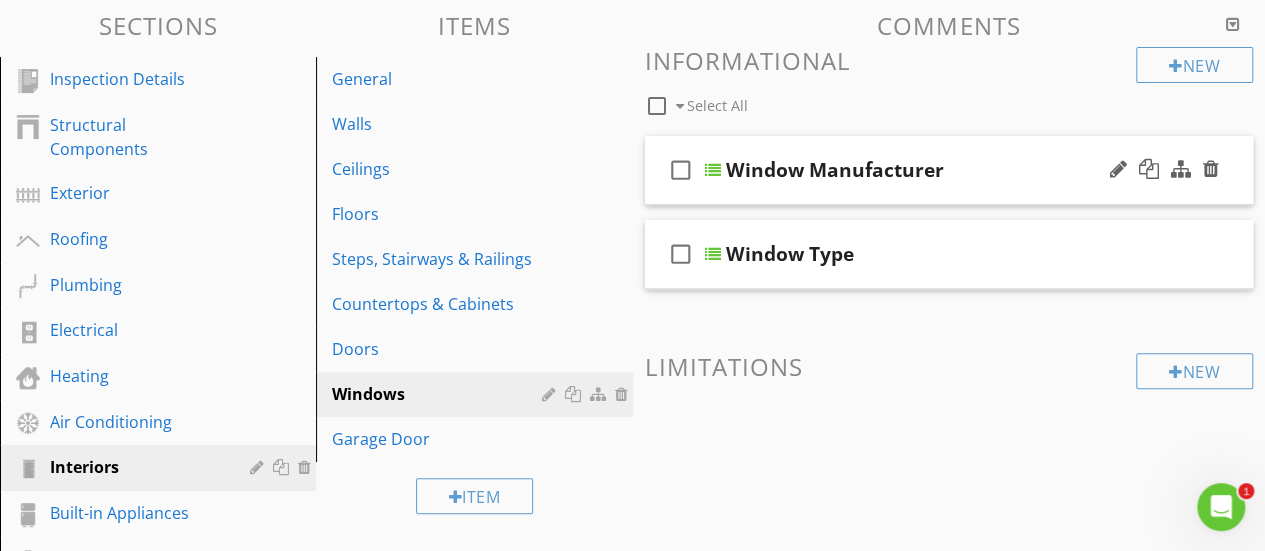 click at bounding box center [713, 170] 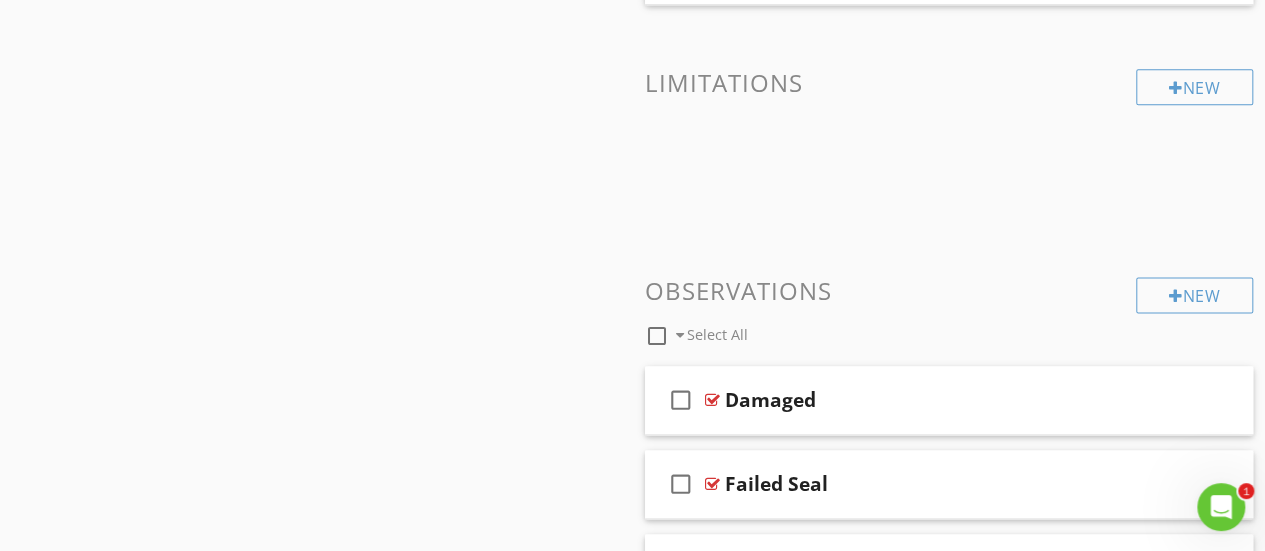 scroll, scrollTop: 1361, scrollLeft: 0, axis: vertical 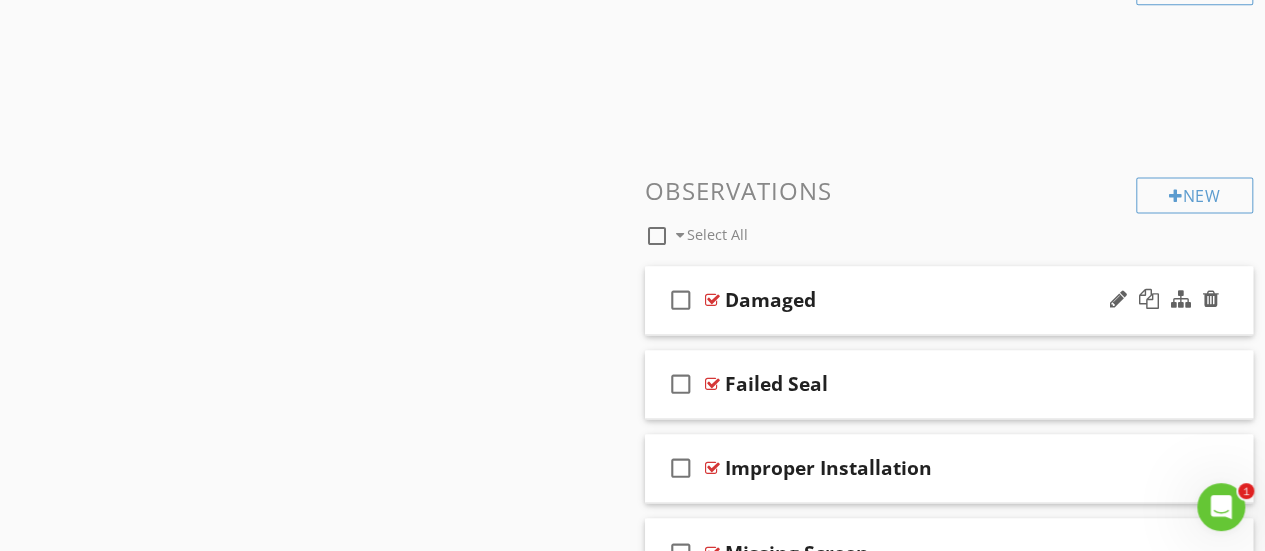 click on "Damaged" at bounding box center (770, 300) 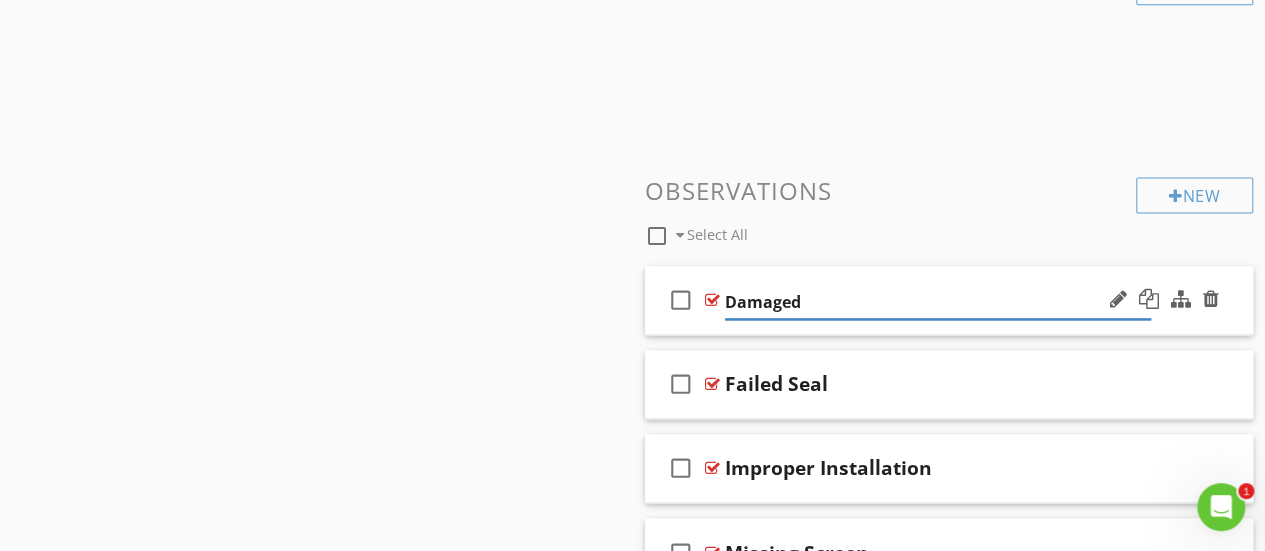 click at bounding box center (712, 300) 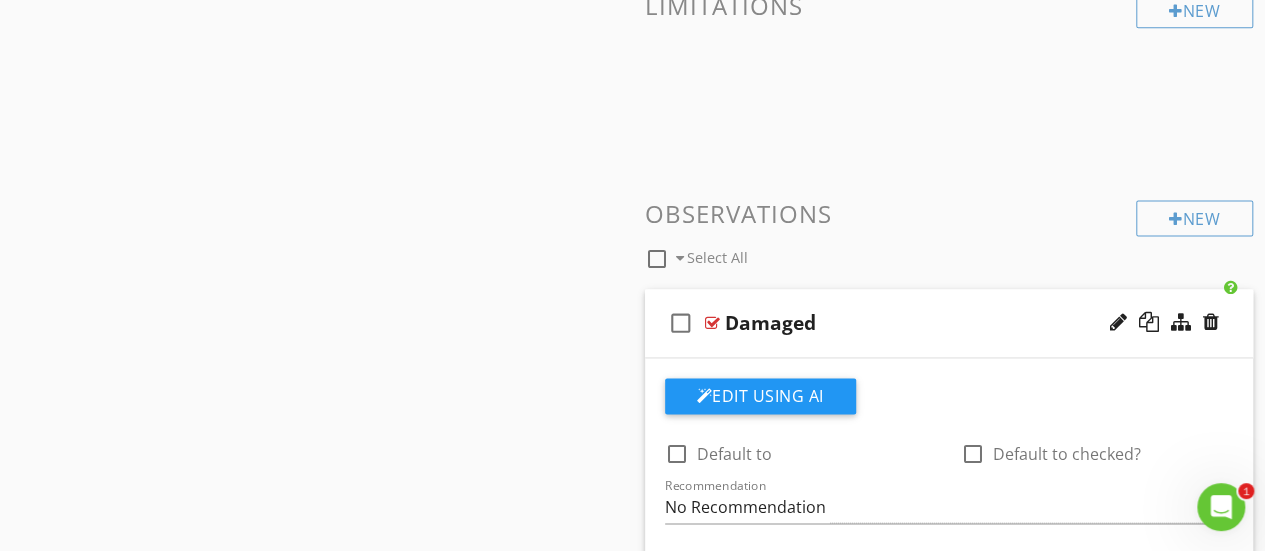 scroll, scrollTop: 1361, scrollLeft: 0, axis: vertical 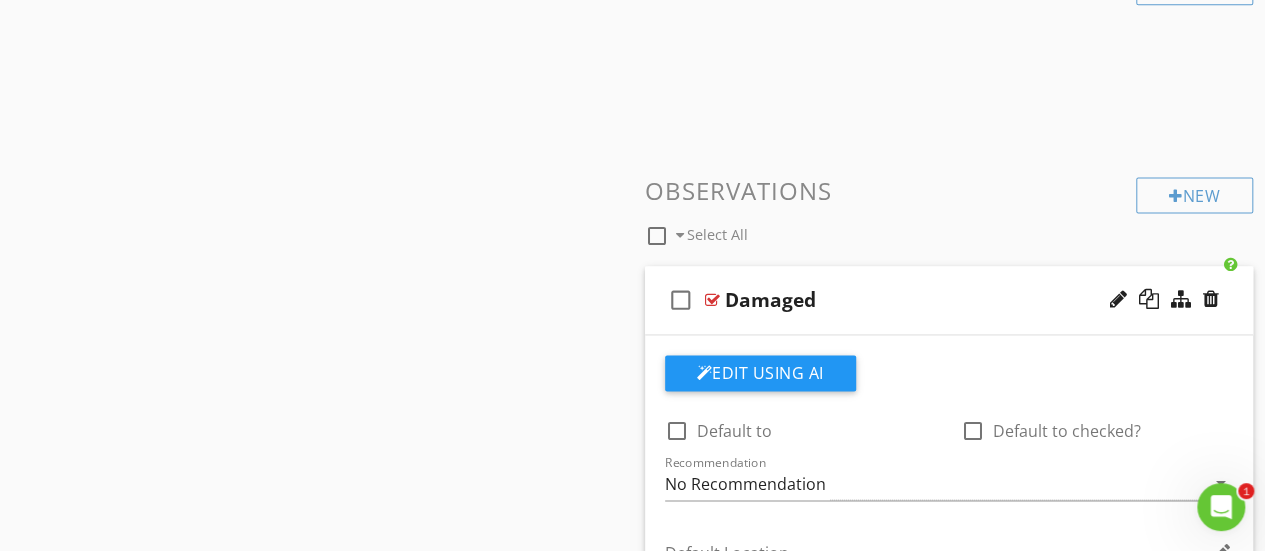 click at bounding box center (712, 300) 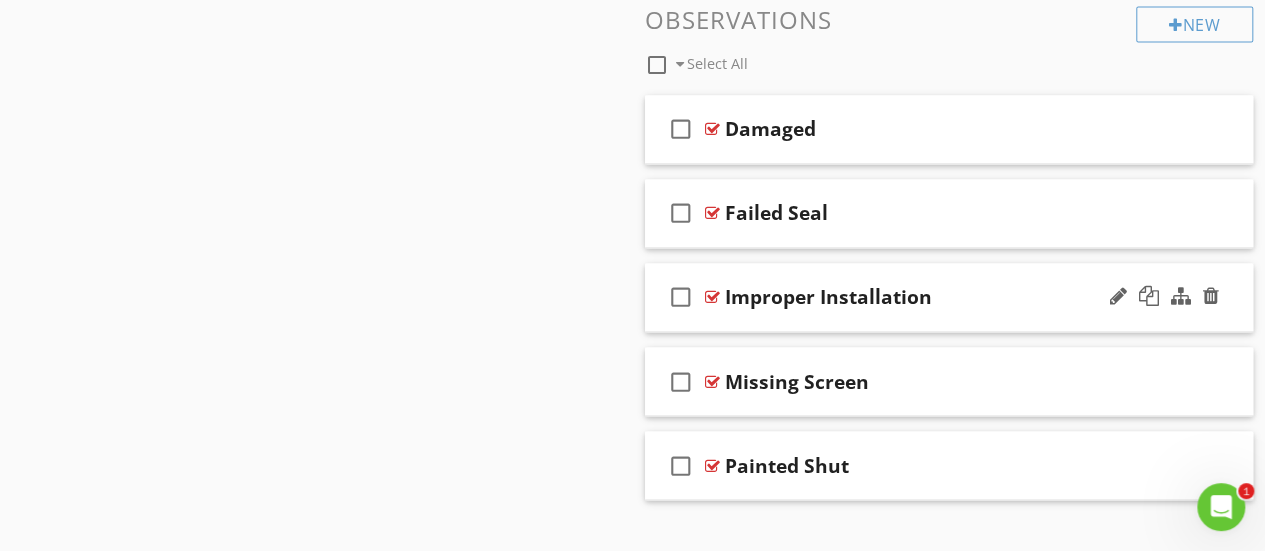 scroll, scrollTop: 1561, scrollLeft: 0, axis: vertical 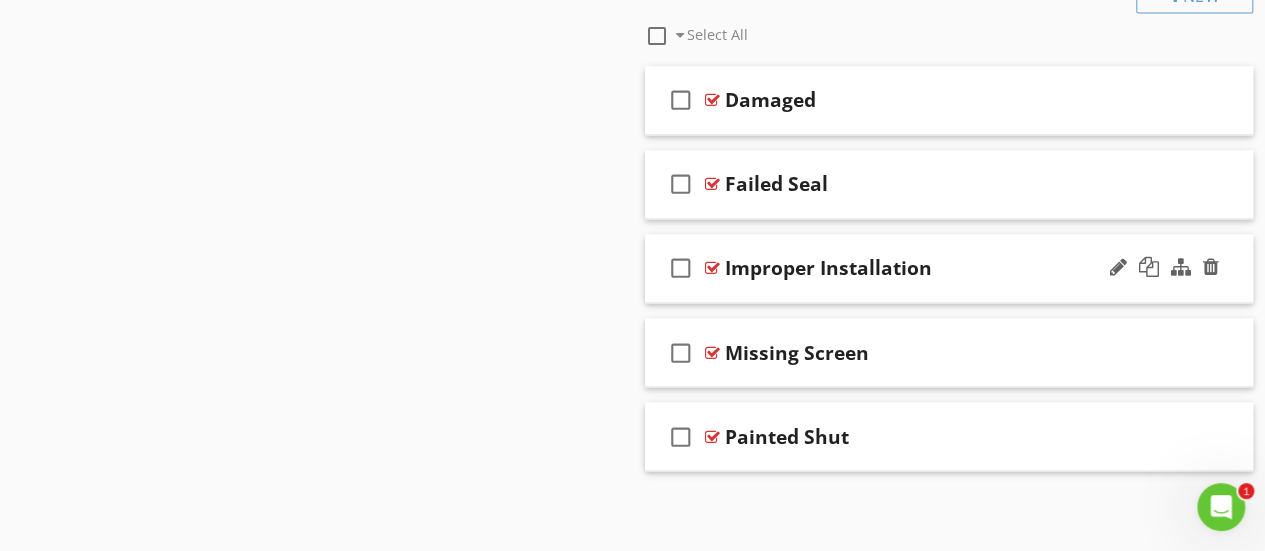 click at bounding box center (712, 268) 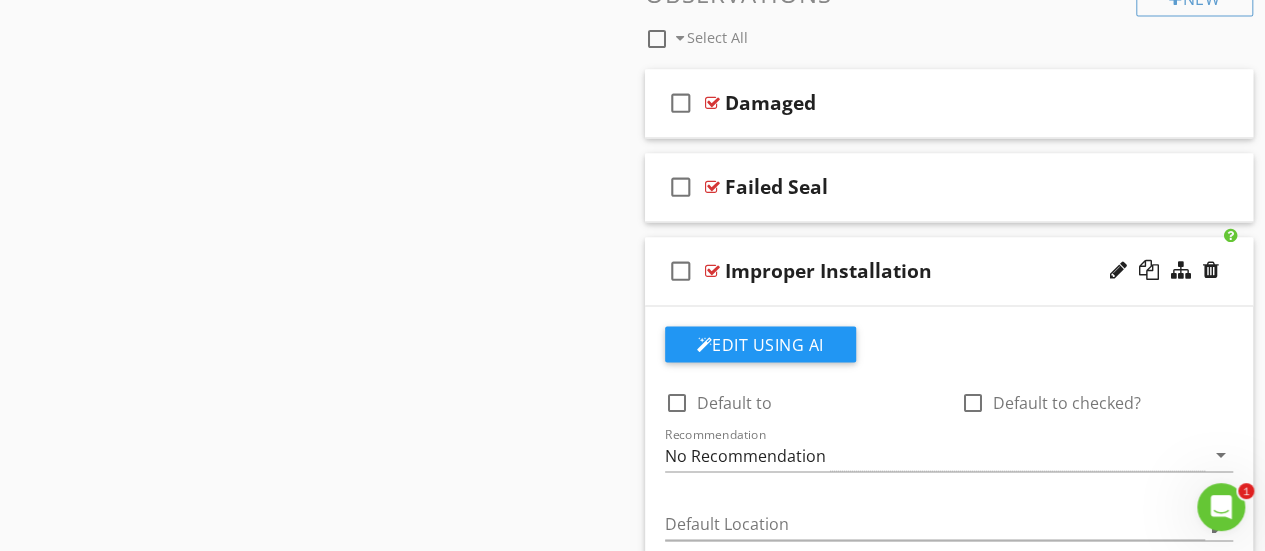 scroll, scrollTop: 1561, scrollLeft: 0, axis: vertical 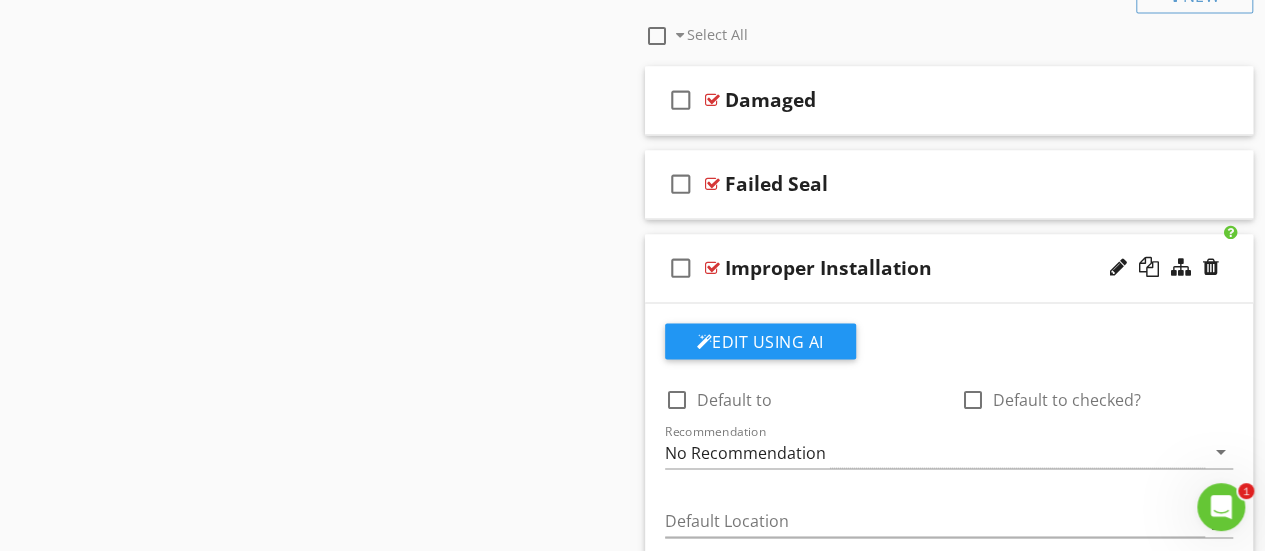 click at bounding box center [712, 268] 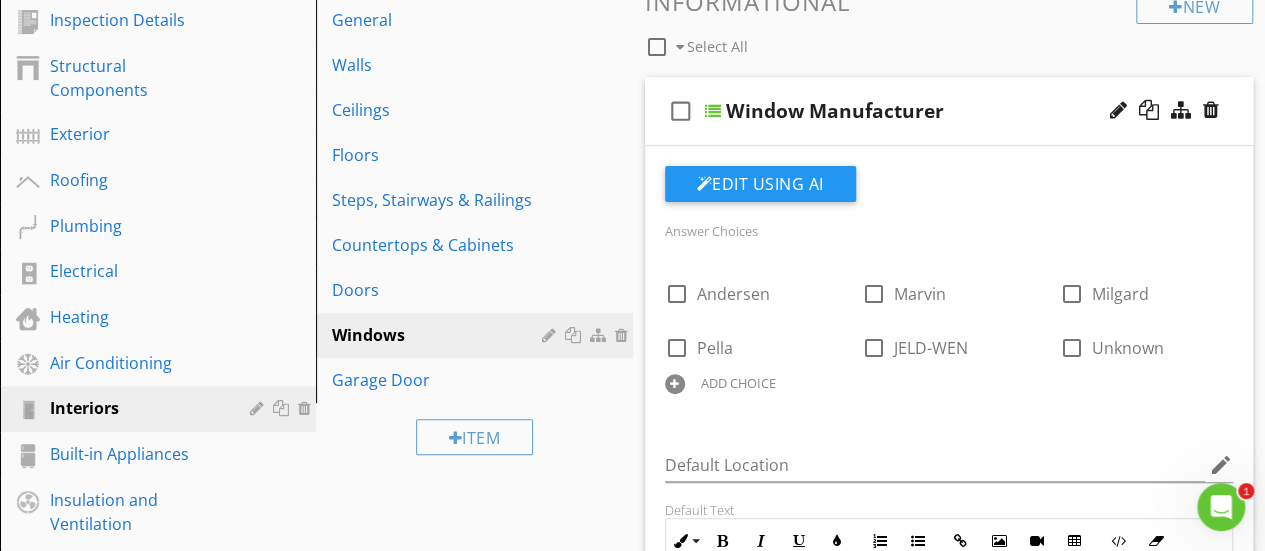 scroll, scrollTop: 261, scrollLeft: 0, axis: vertical 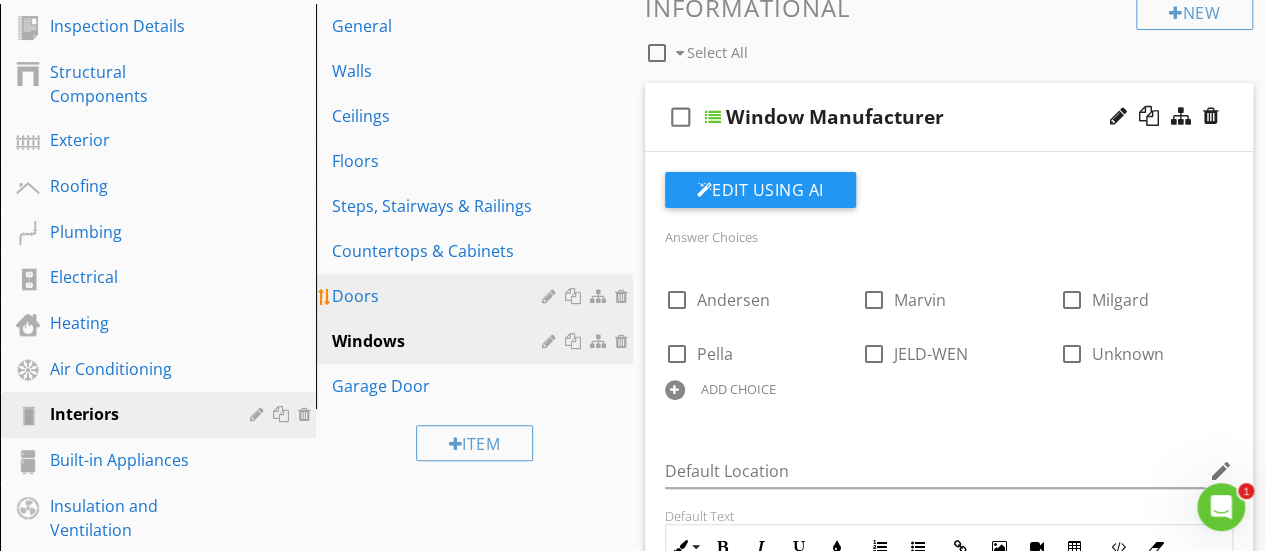 click on "Doors" at bounding box center [439, 296] 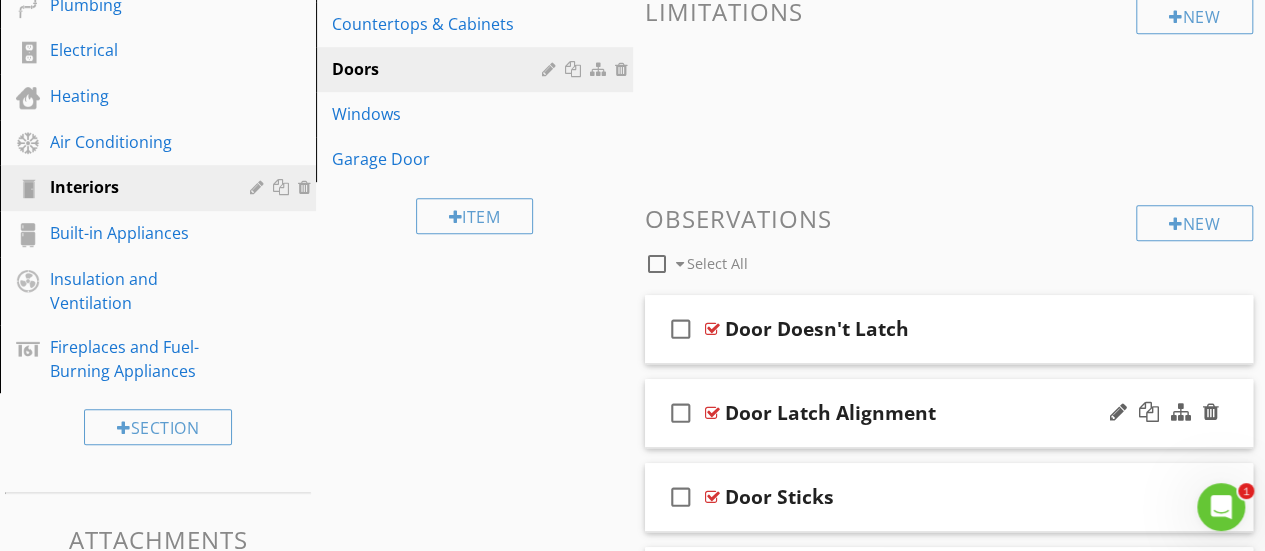 scroll, scrollTop: 485, scrollLeft: 0, axis: vertical 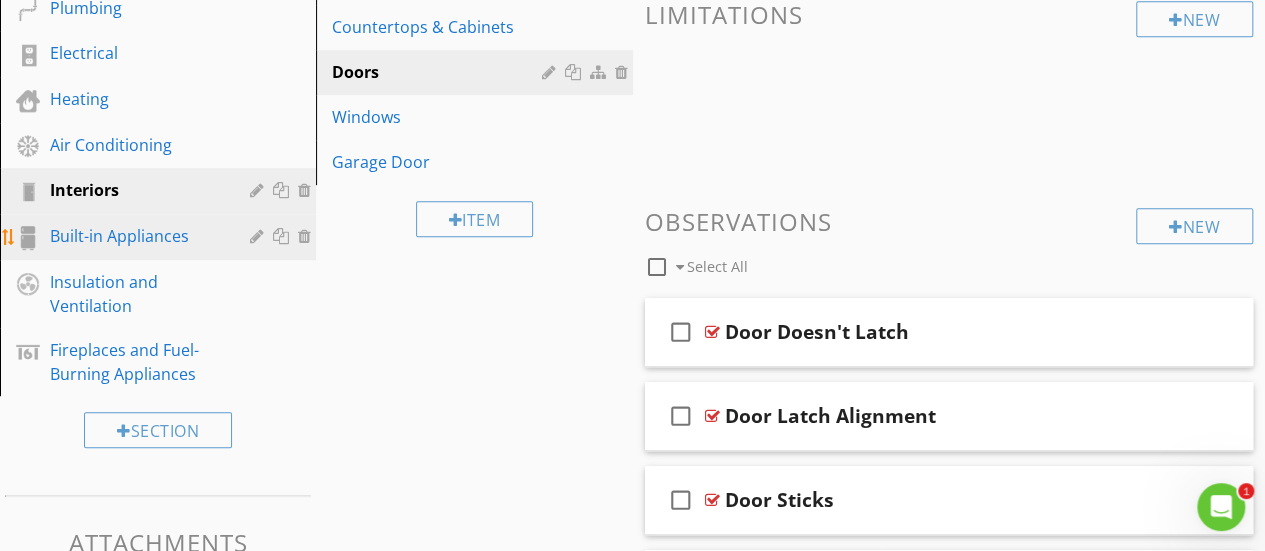 click on "Built-in Appliances" at bounding box center [173, 237] 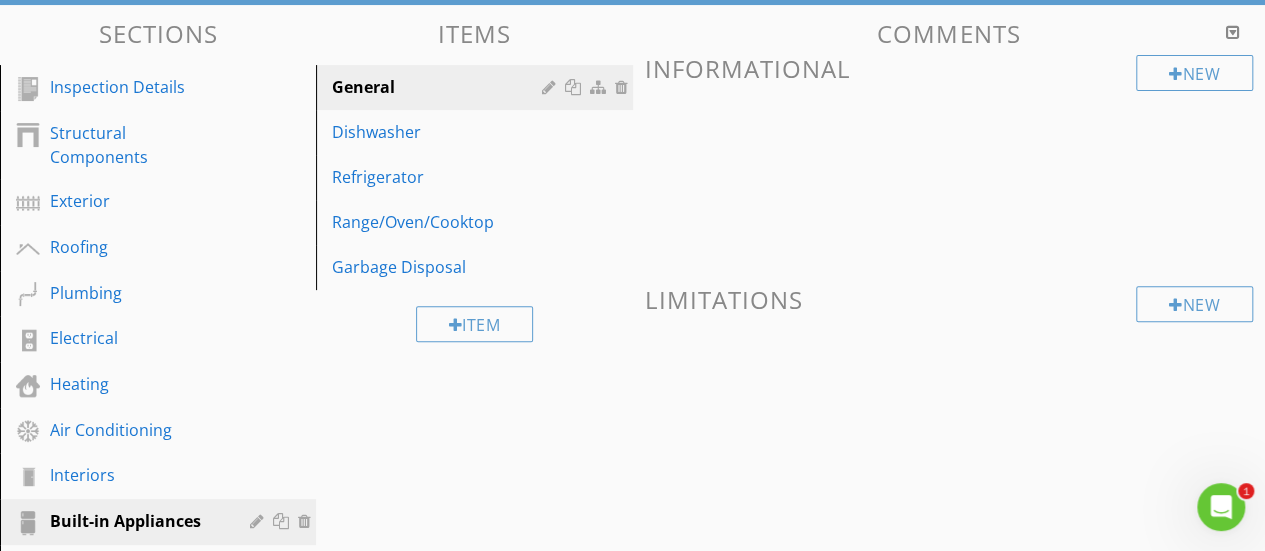 scroll, scrollTop: 400, scrollLeft: 0, axis: vertical 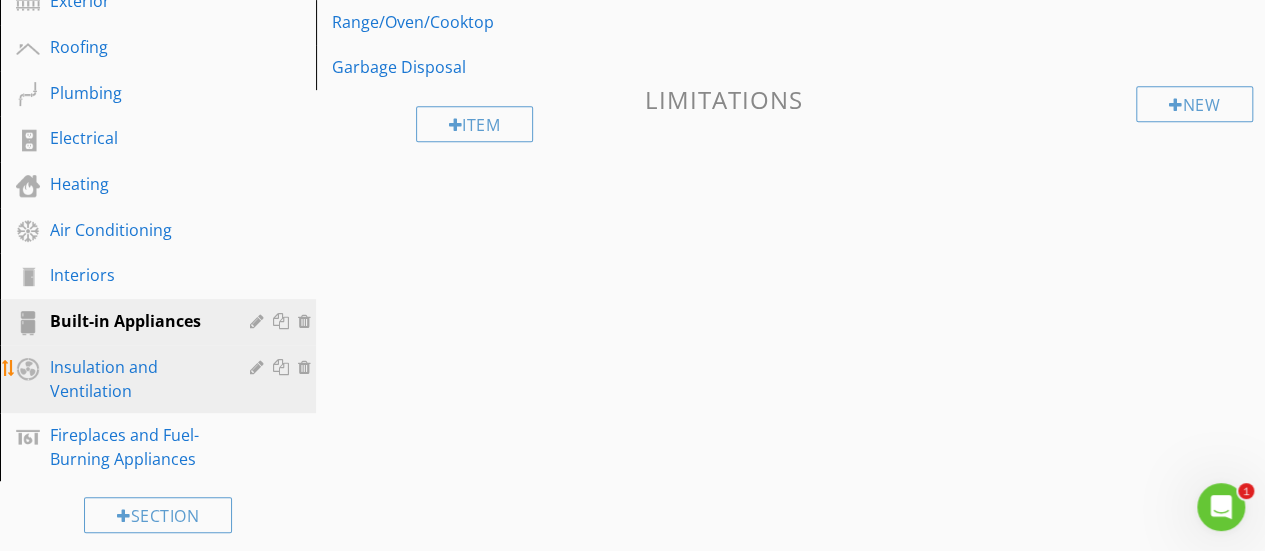 click on "Insulation and Ventilation" at bounding box center (135, 379) 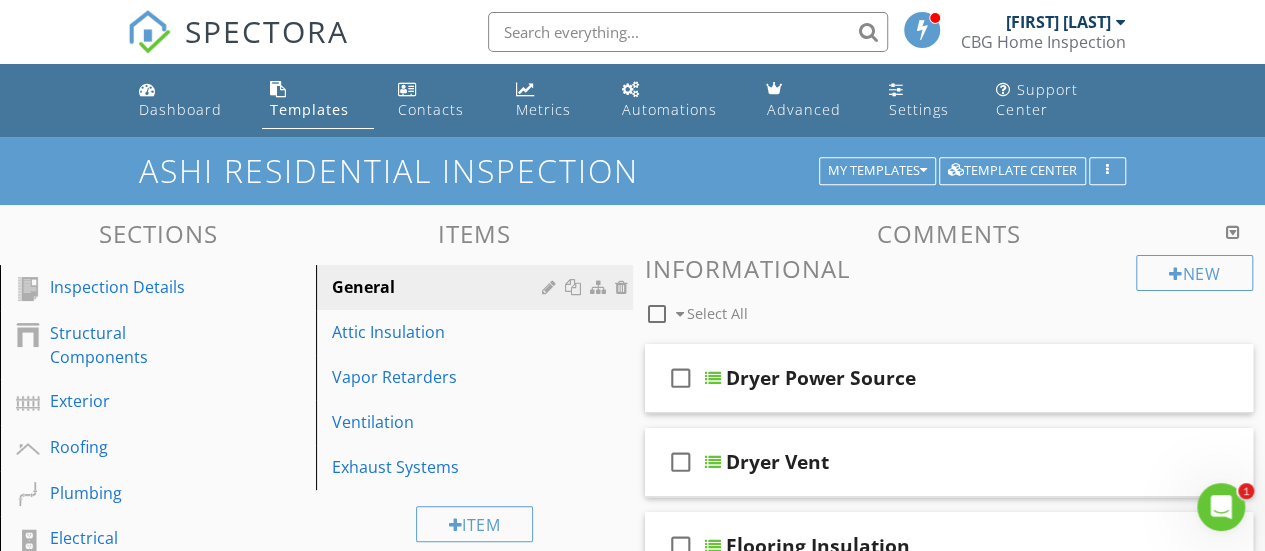 scroll, scrollTop: 100, scrollLeft: 0, axis: vertical 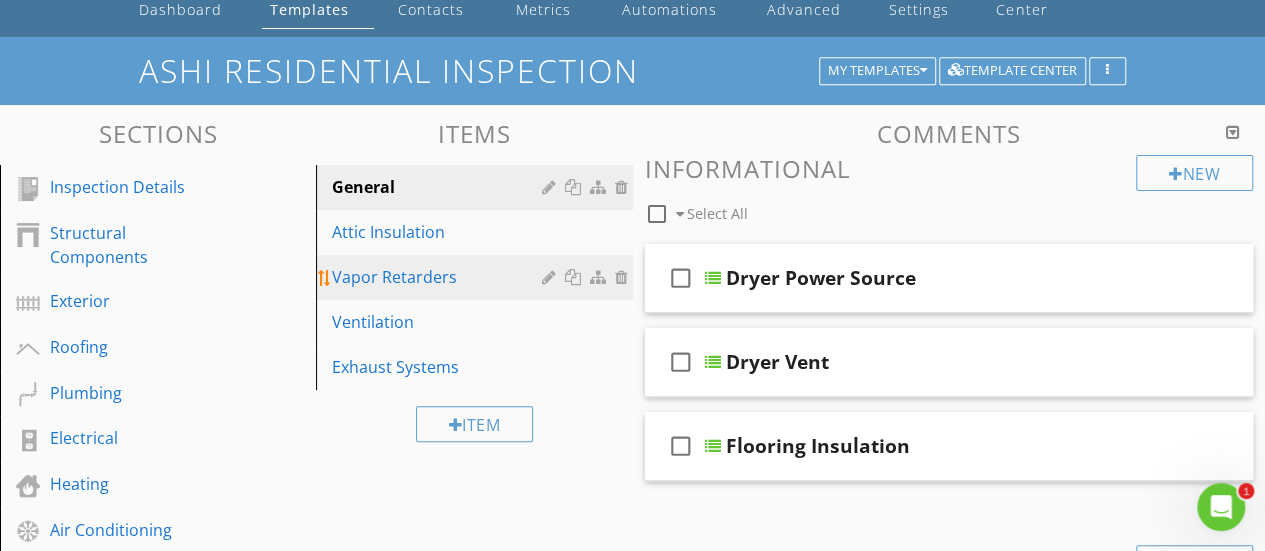 click on "Vapor Retarders" at bounding box center [439, 277] 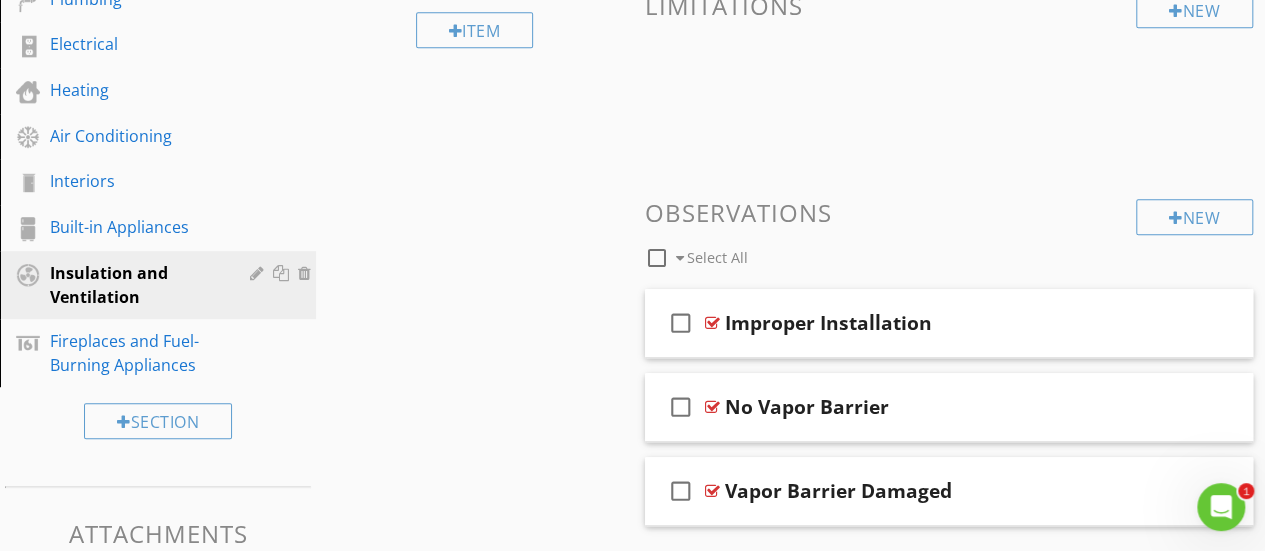 scroll, scrollTop: 594, scrollLeft: 0, axis: vertical 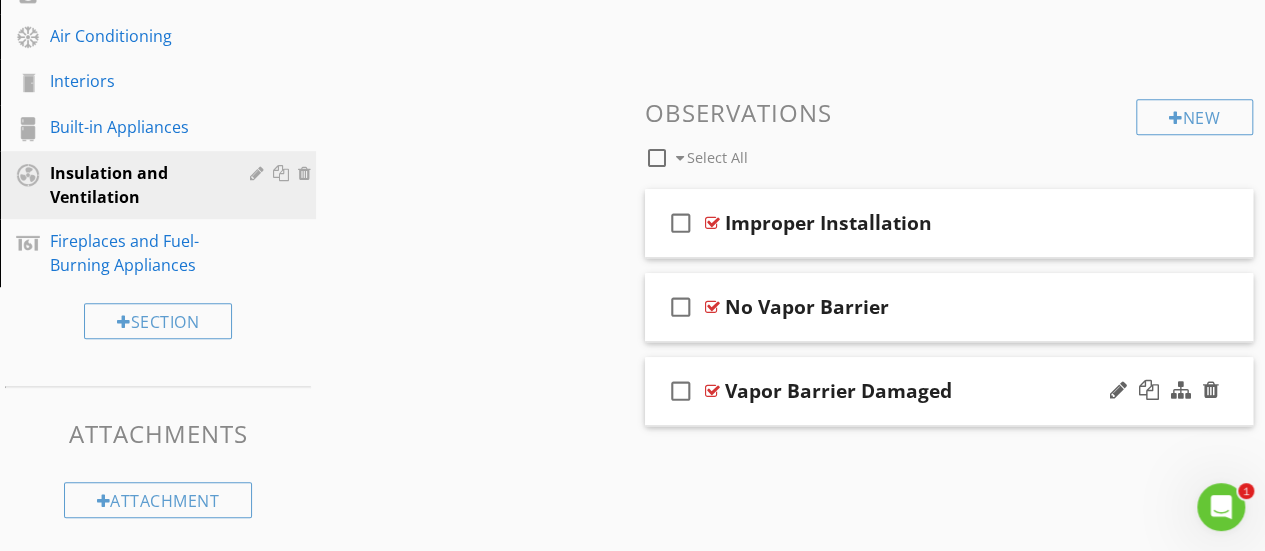 click on "Vapor Barrier Damaged" at bounding box center [838, 391] 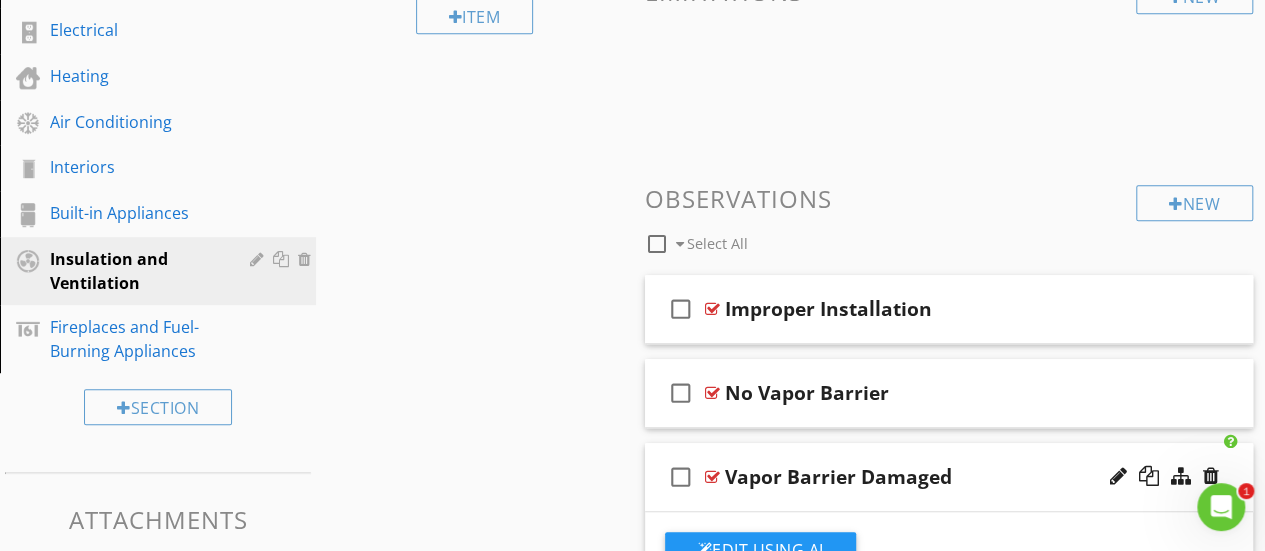 scroll, scrollTop: 494, scrollLeft: 0, axis: vertical 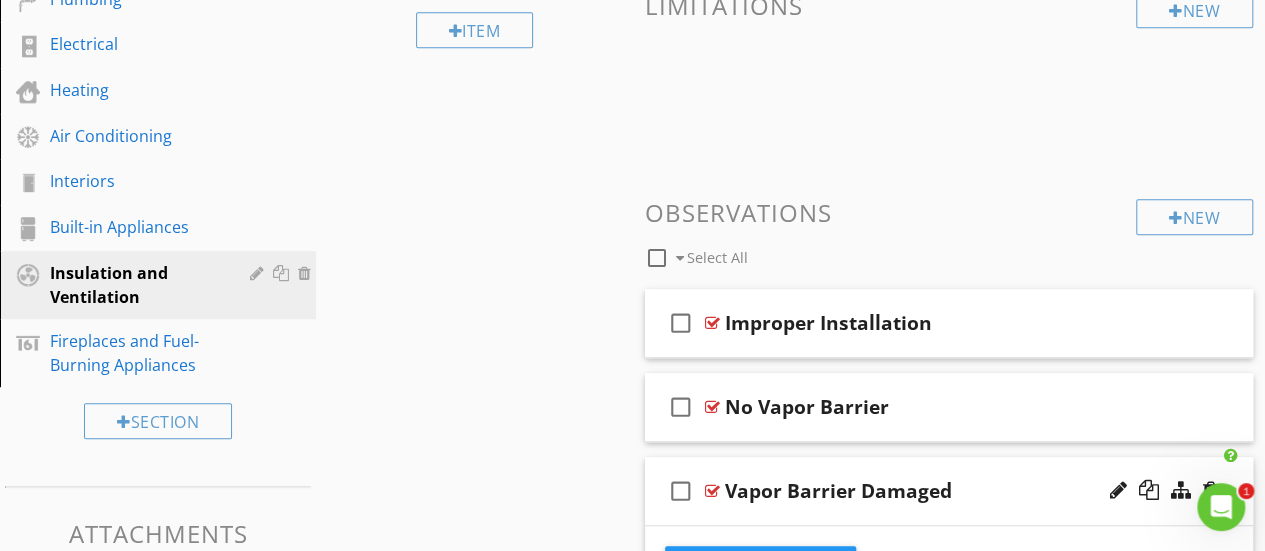 click at bounding box center (712, 491) 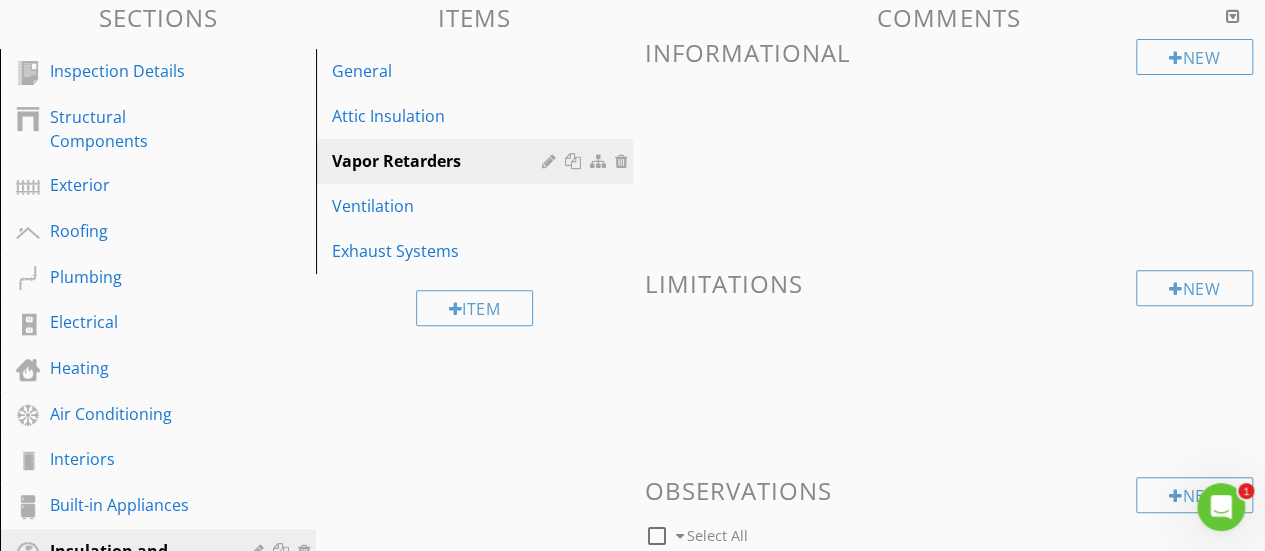 scroll, scrollTop: 94, scrollLeft: 0, axis: vertical 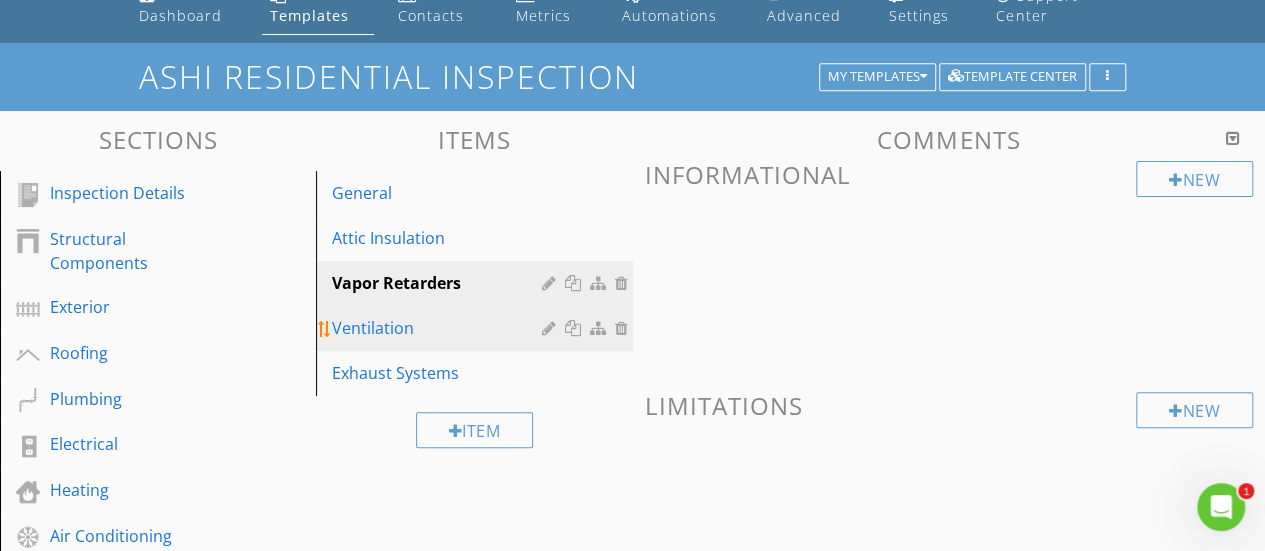 click on "Ventilation" at bounding box center (439, 328) 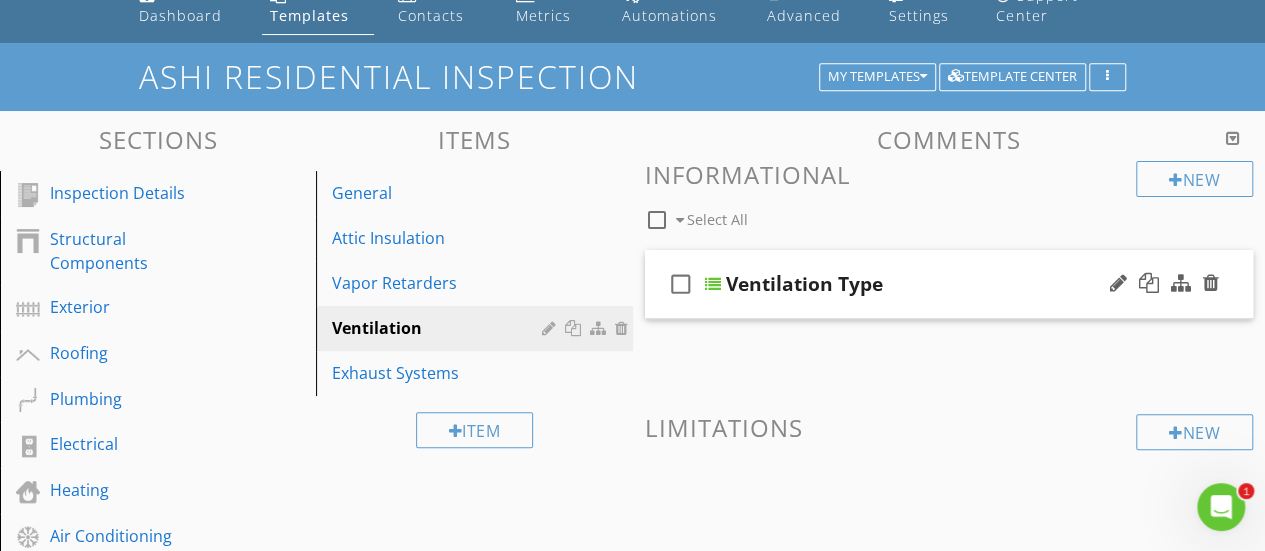 click on "Ventilation Type" at bounding box center (804, 284) 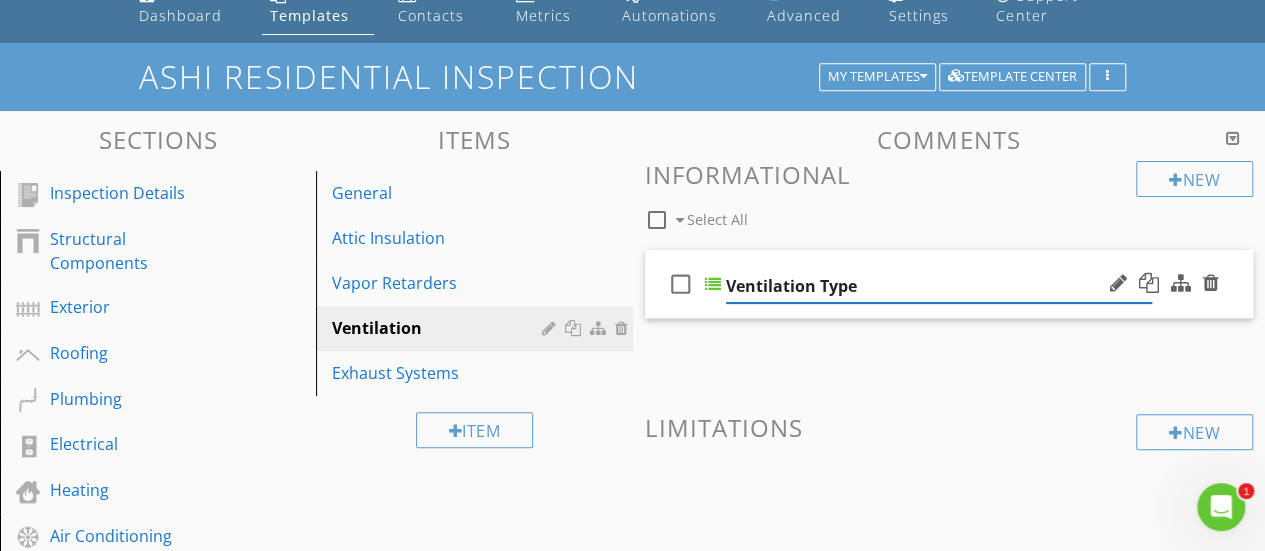 click on "check_box_outline_blank         Ventilation Type" at bounding box center (949, 284) 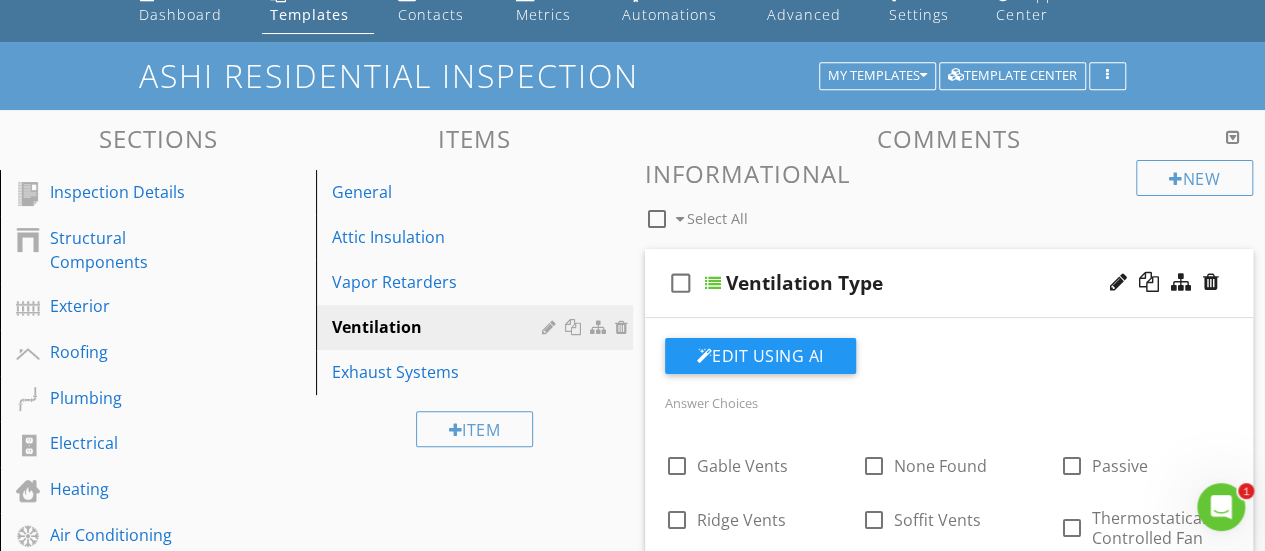 scroll, scrollTop: 94, scrollLeft: 0, axis: vertical 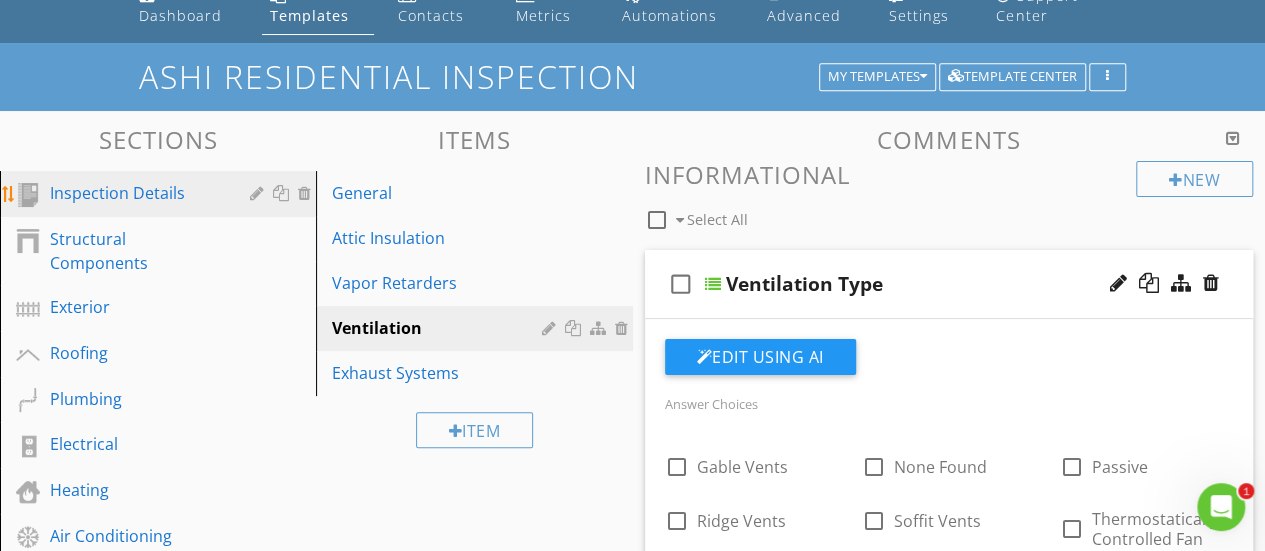 click on "Inspection Details" at bounding box center [135, 193] 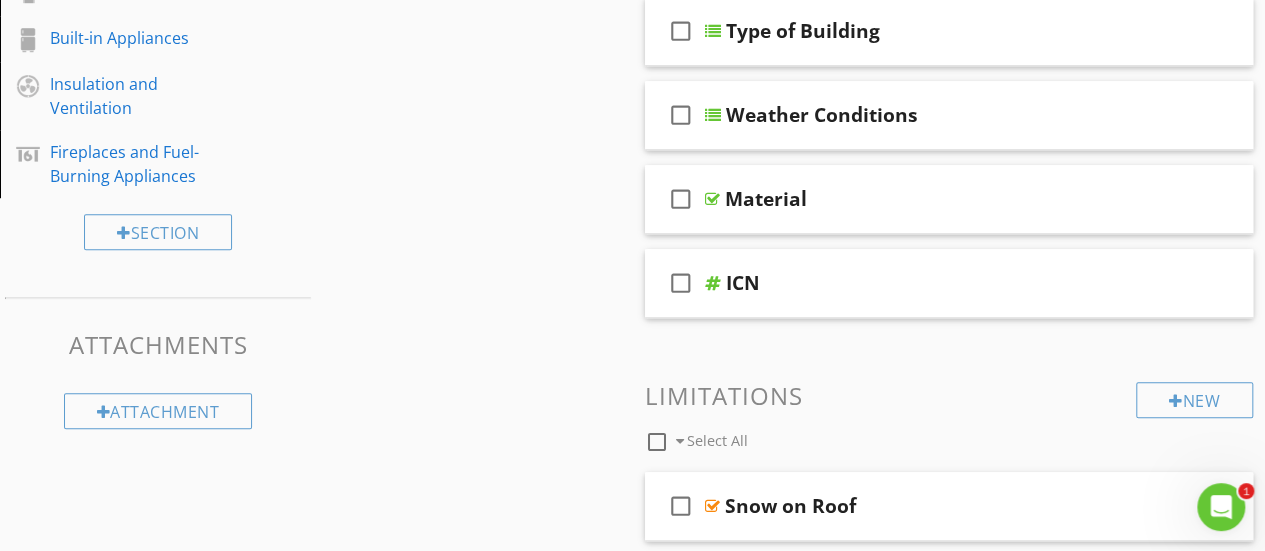 scroll, scrollTop: 694, scrollLeft: 0, axis: vertical 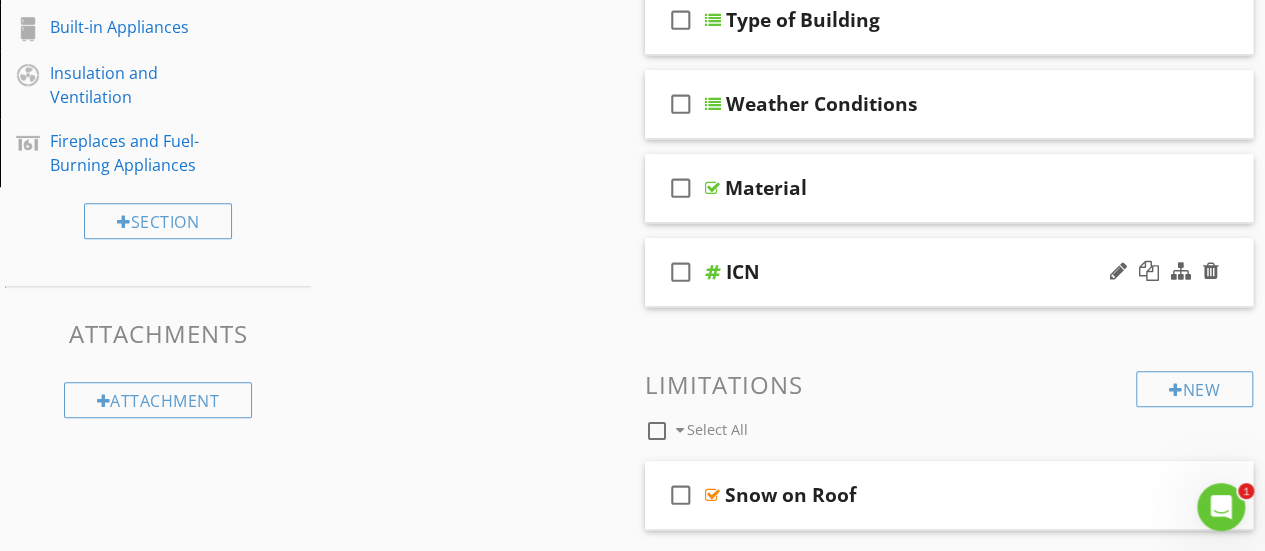 click on "ICN" at bounding box center (743, 272) 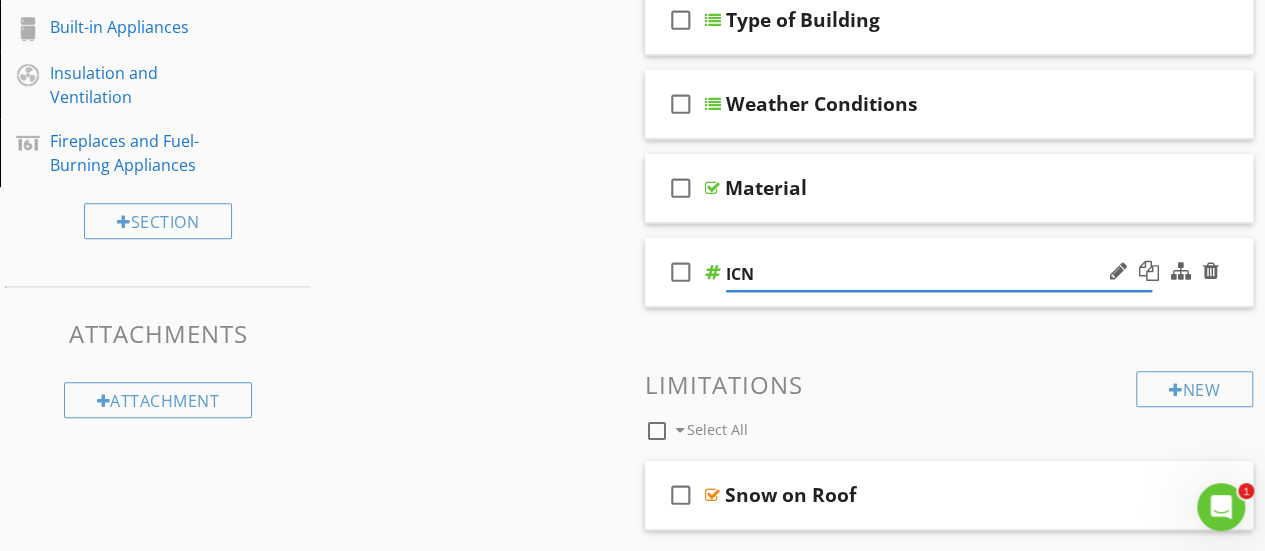 click at bounding box center (713, 272) 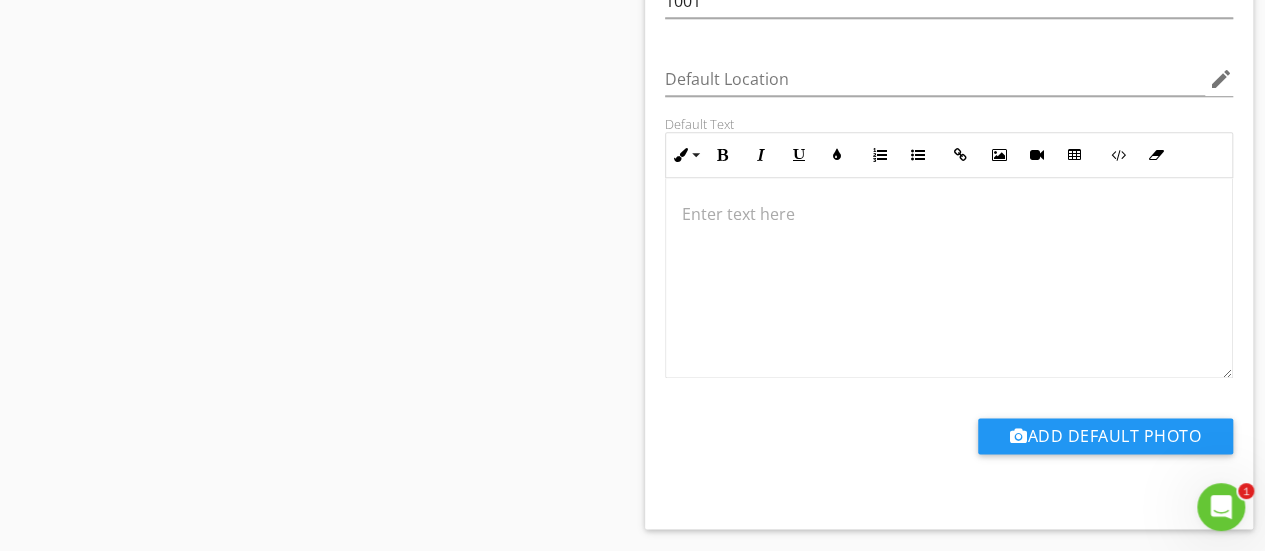 scroll, scrollTop: 1294, scrollLeft: 0, axis: vertical 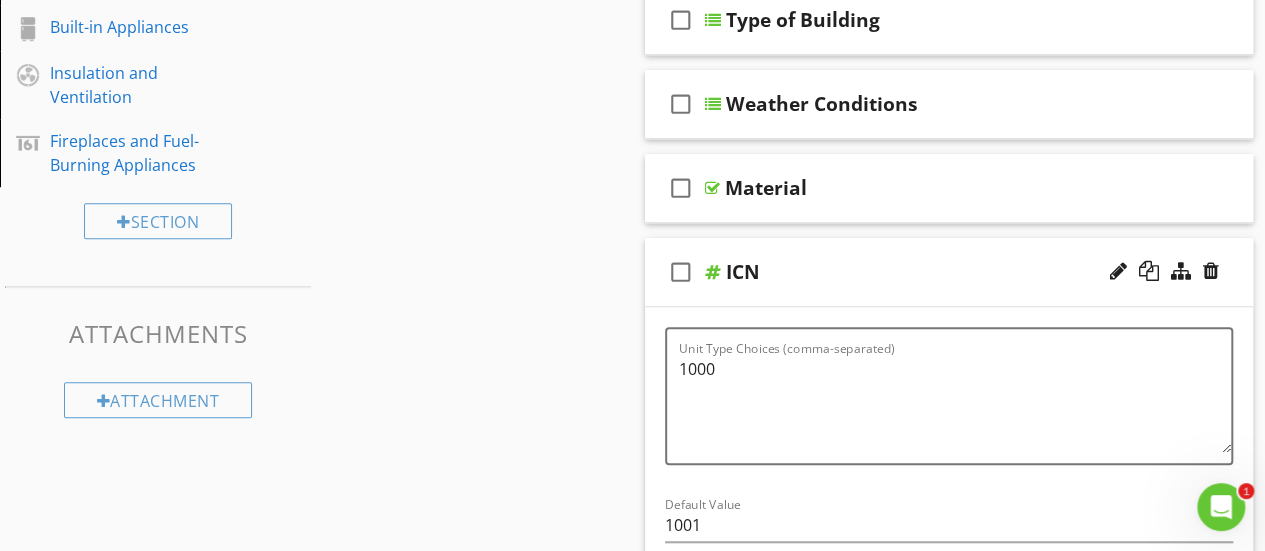 click on "Comments
New
Informational   check_box_outline_blank     Select All       check_box_outline_blank
In Attendance
check_box_outline_blank
Occupancy
check_box_outline_blank
Style
check_box_outline_blank
Temperature (approximate)
check_box_outline_blank
Type of Building
check_box_outline_blank
Weather Conditions
check_box_outline_blank
Material
check_box_outline_blank
ICN
Unit Type Choices (comma-separated) 1000   Default Value 1001         Default Location edit       Default Text   Inline Style XLarge Large Normal Small Light Small/Light Bold Italic Underline Colors Ordered List Unordered List Insert Link Insert Image Insert Video" at bounding box center [949, 448] 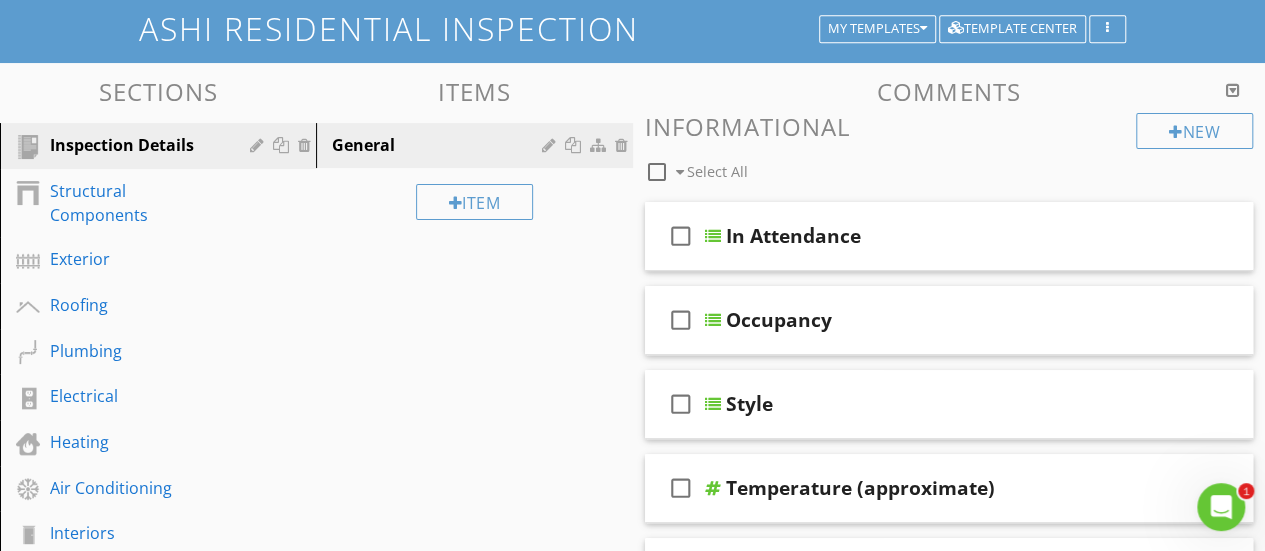scroll, scrollTop: 200, scrollLeft: 0, axis: vertical 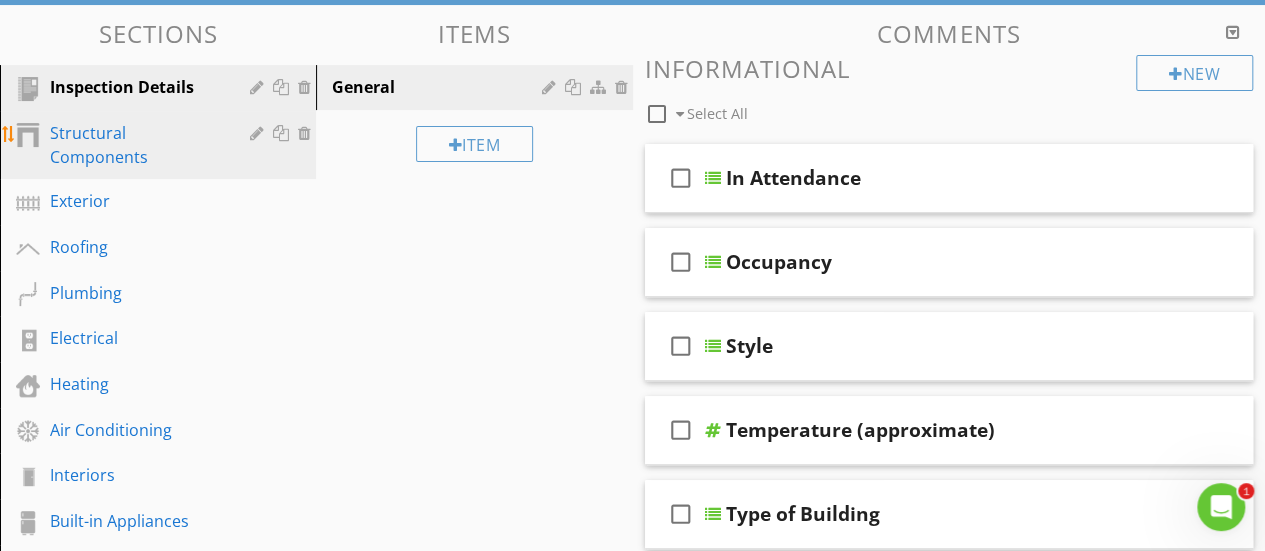 click on "Structural Components" at bounding box center (135, 145) 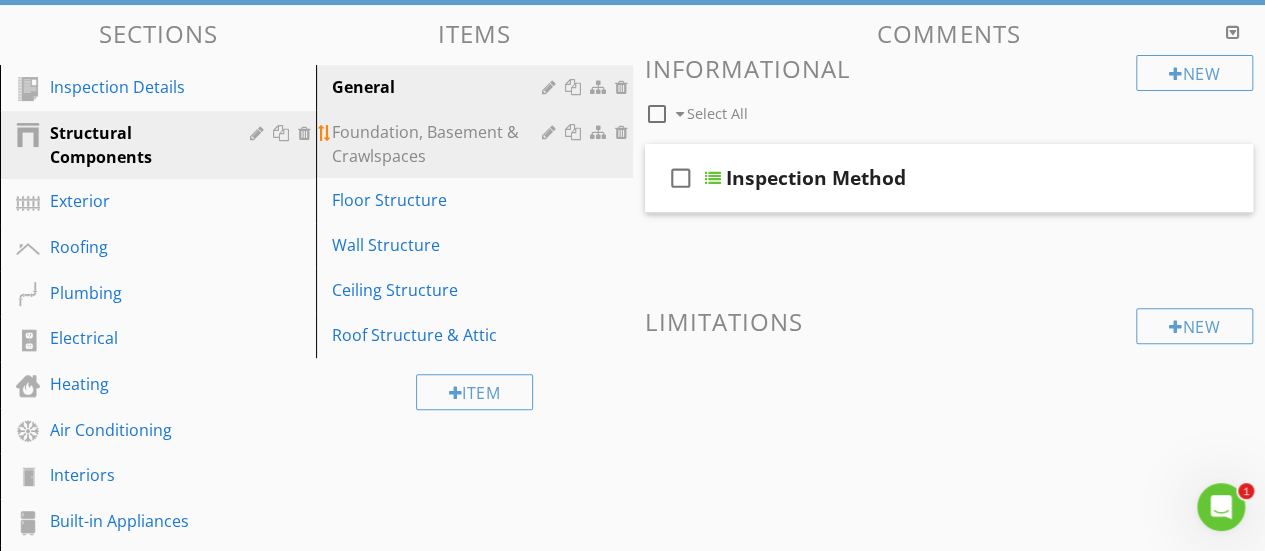 click on "Foundation, Basement & Crawlspaces" at bounding box center [439, 144] 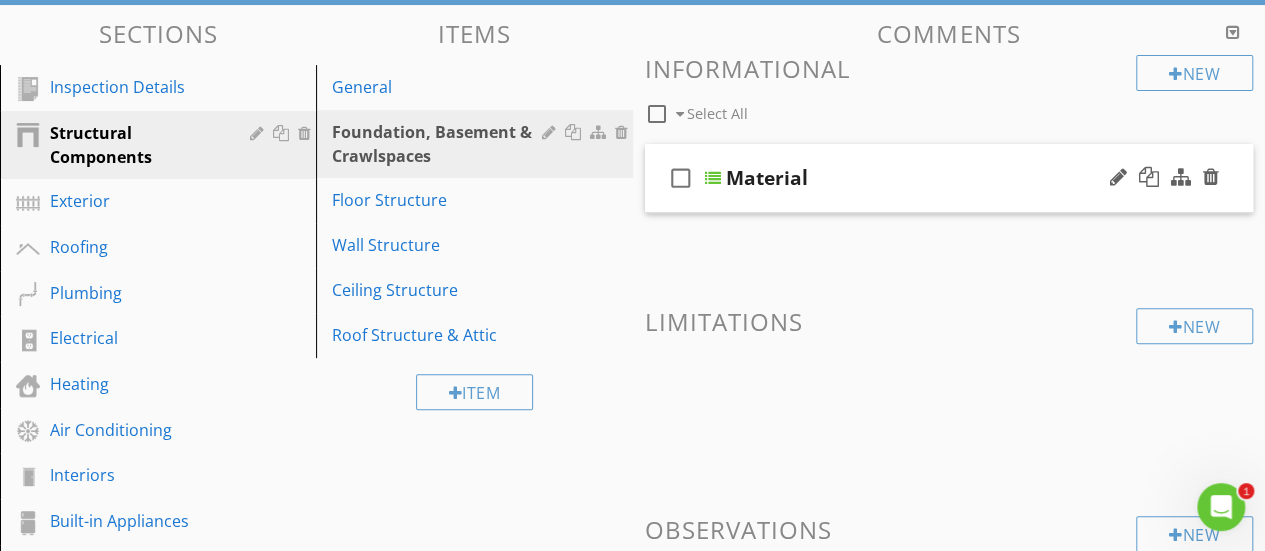 click at bounding box center [713, 178] 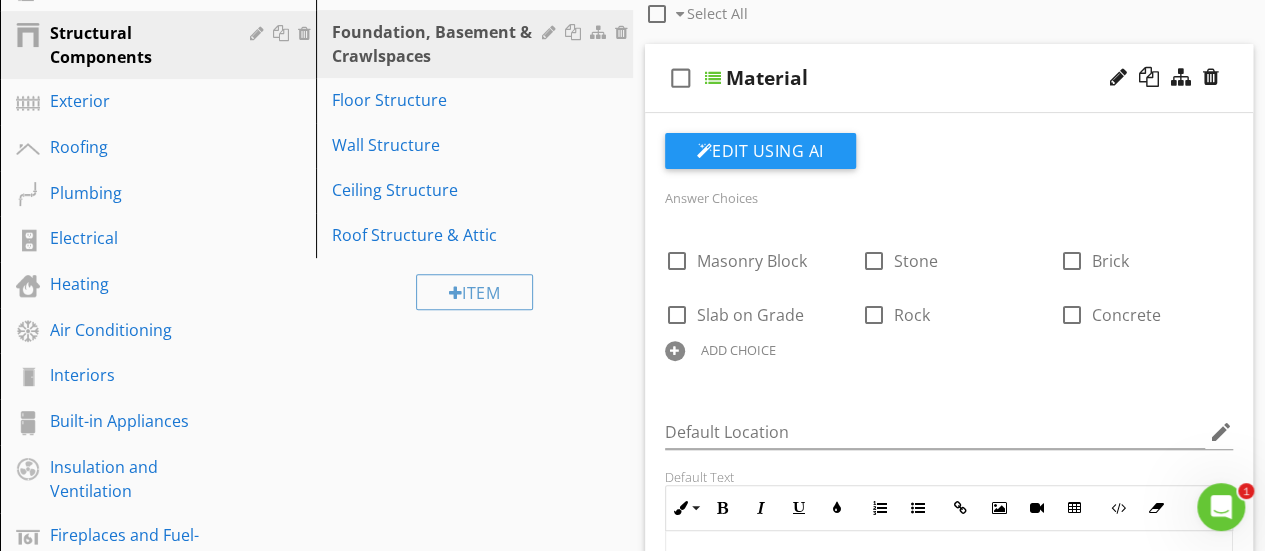 scroll, scrollTop: 400, scrollLeft: 0, axis: vertical 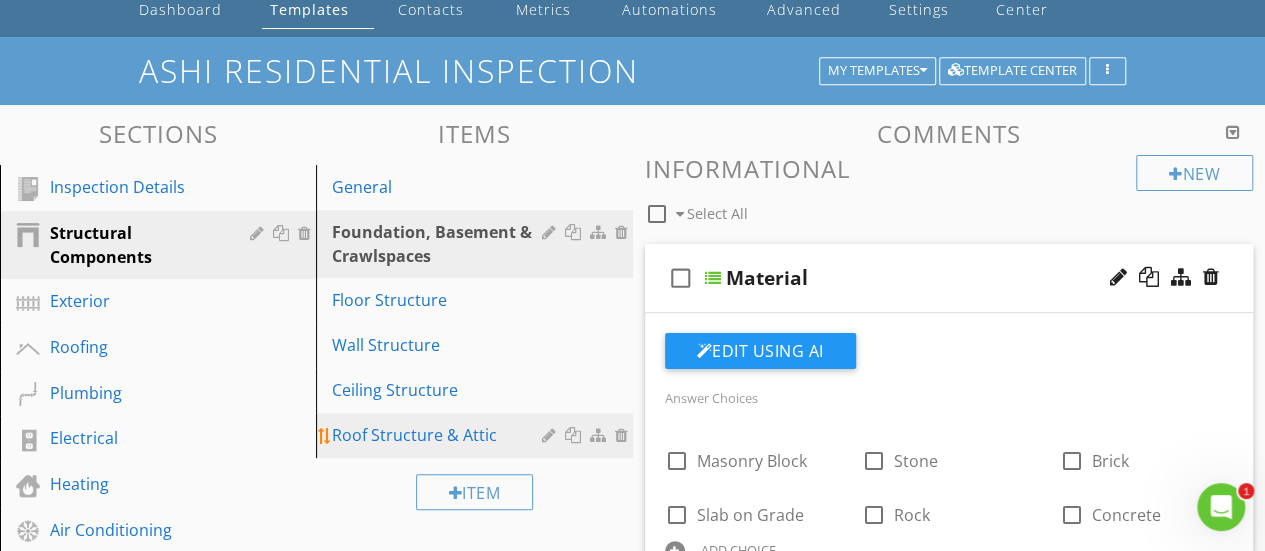 click on "Roof Structure & Attic" at bounding box center (439, 435) 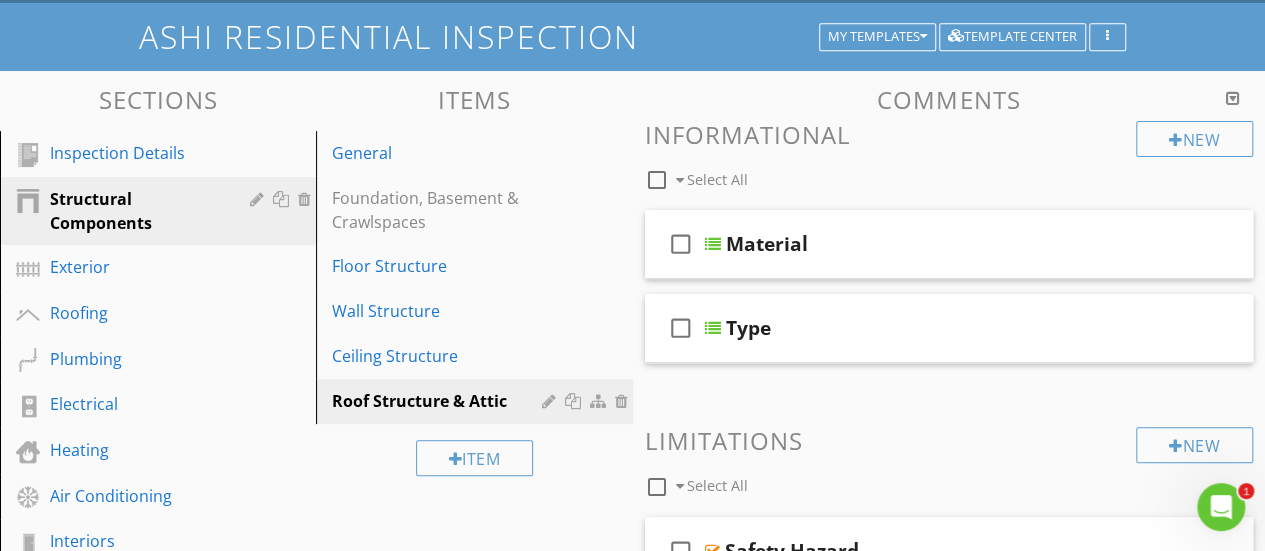 scroll, scrollTop: 0, scrollLeft: 0, axis: both 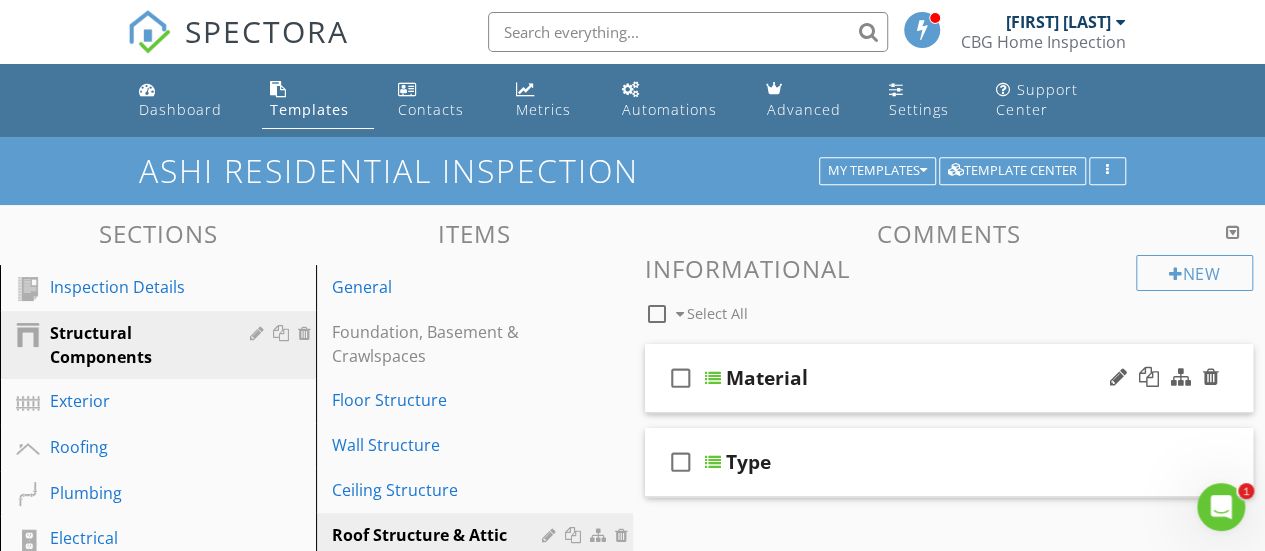 click at bounding box center [713, 378] 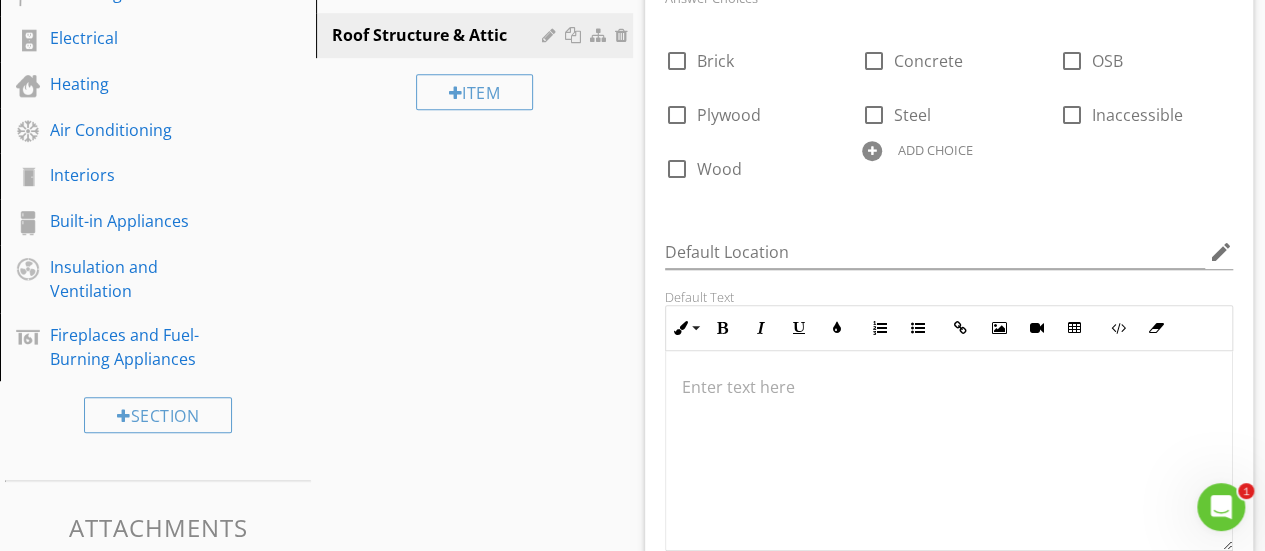 scroll, scrollTop: 600, scrollLeft: 0, axis: vertical 